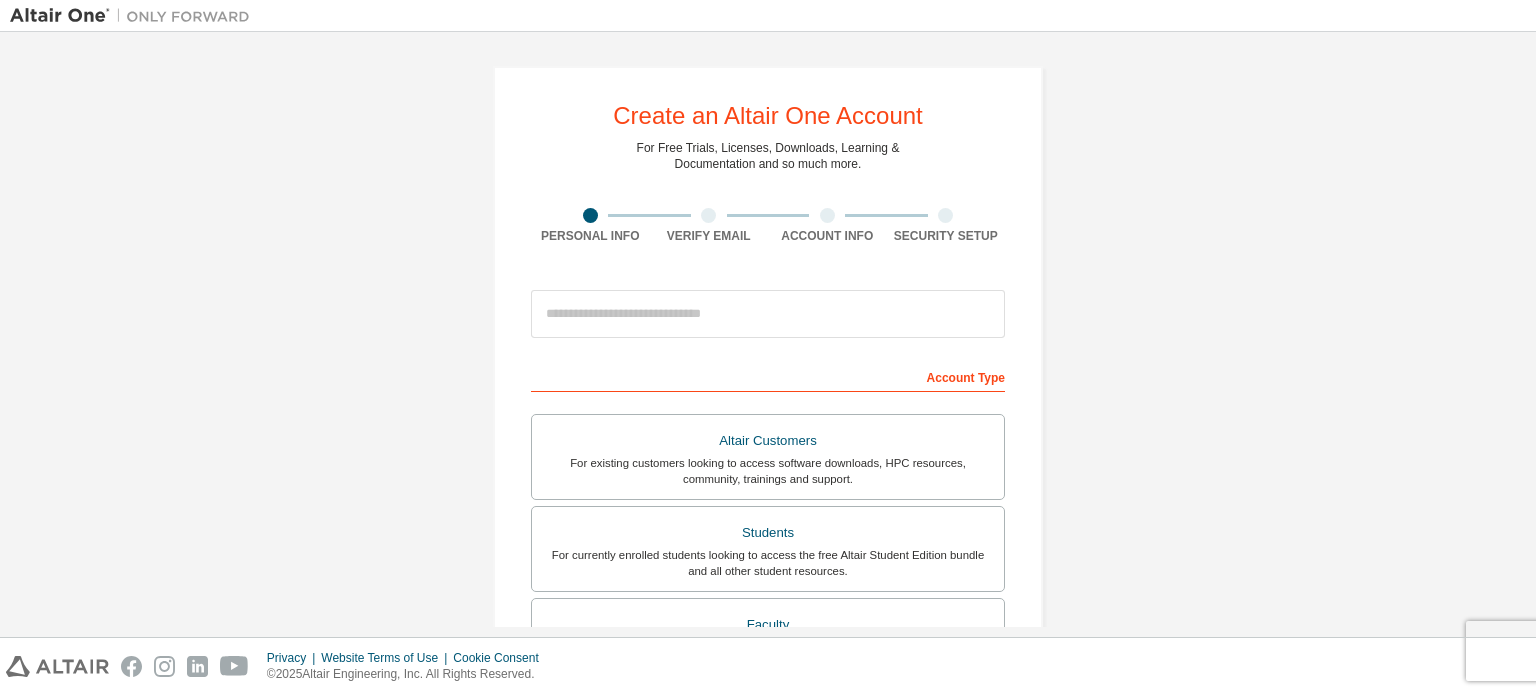 scroll, scrollTop: 0, scrollLeft: 0, axis: both 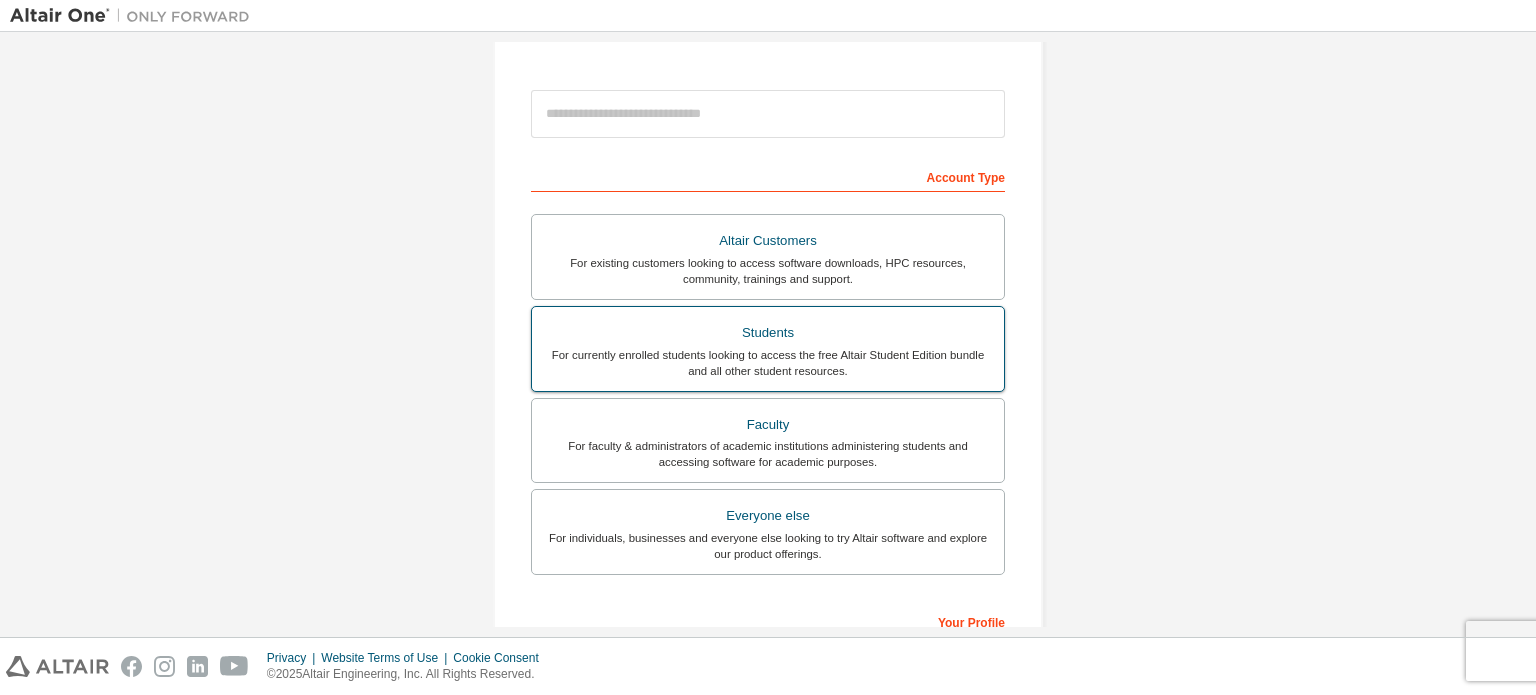 click on "Students" at bounding box center (768, 333) 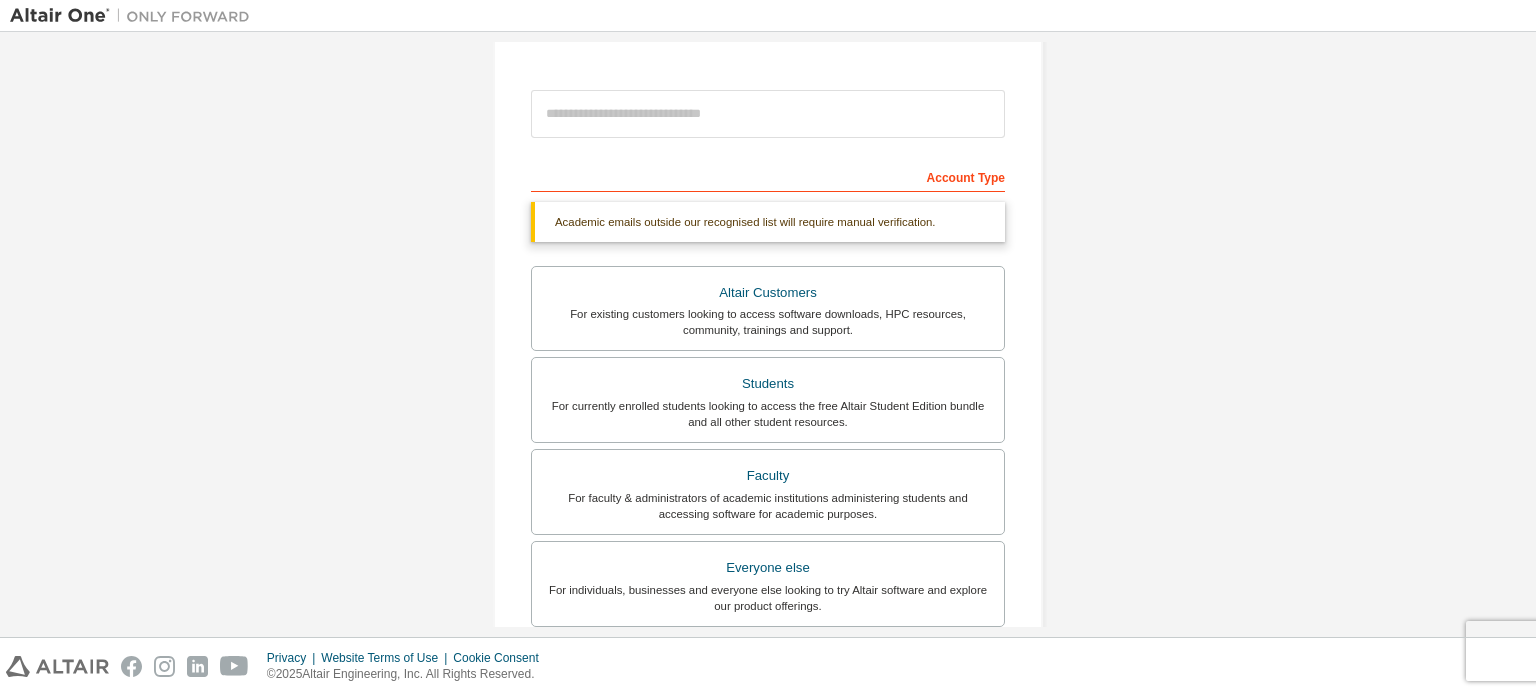 click on "Account Type" at bounding box center [768, 176] 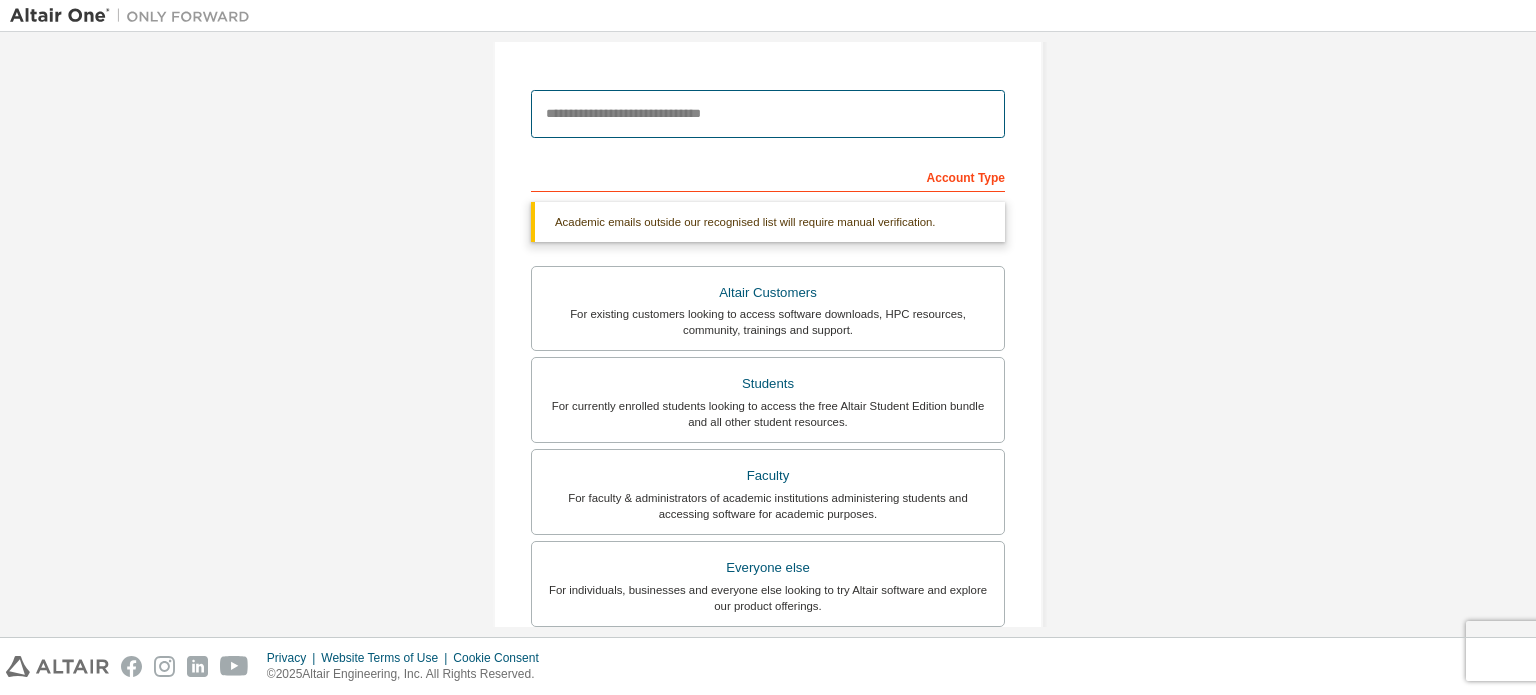 click at bounding box center (768, 114) 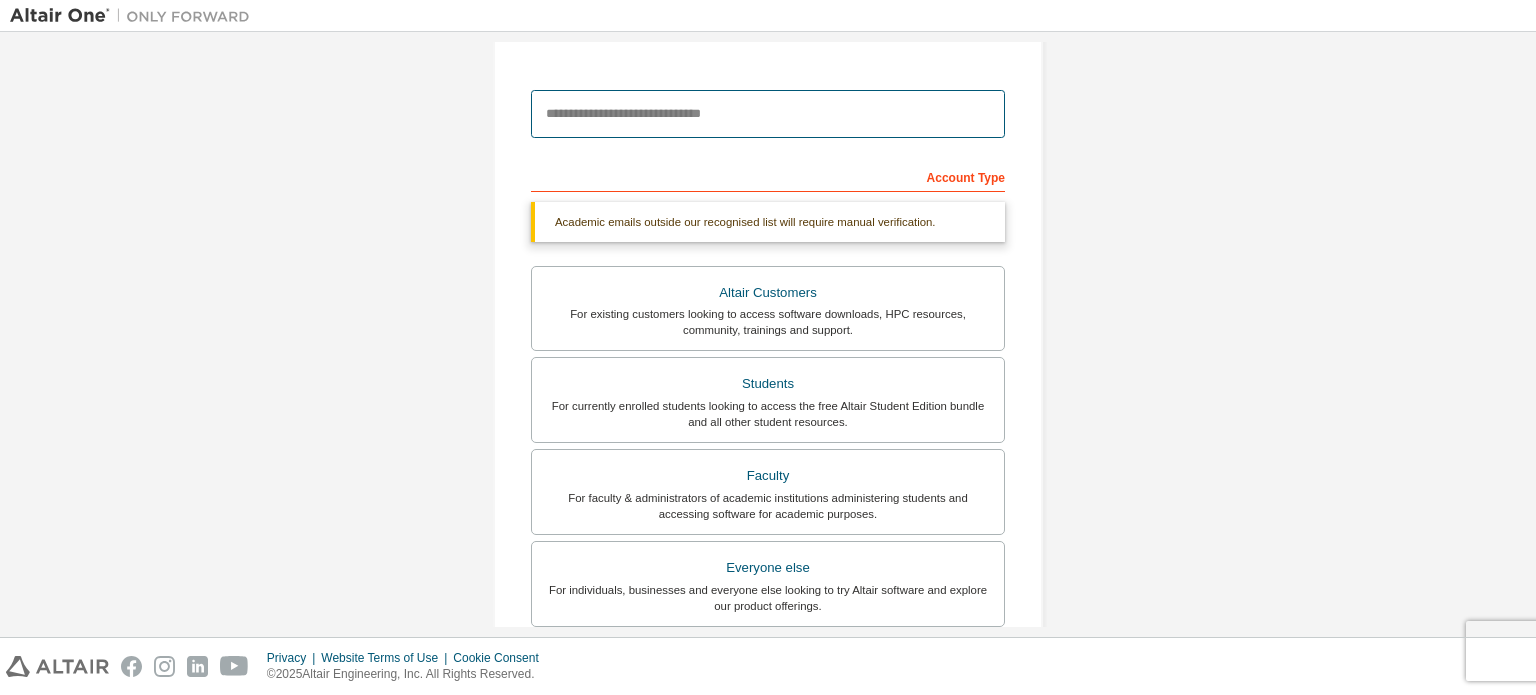 type on "**********" 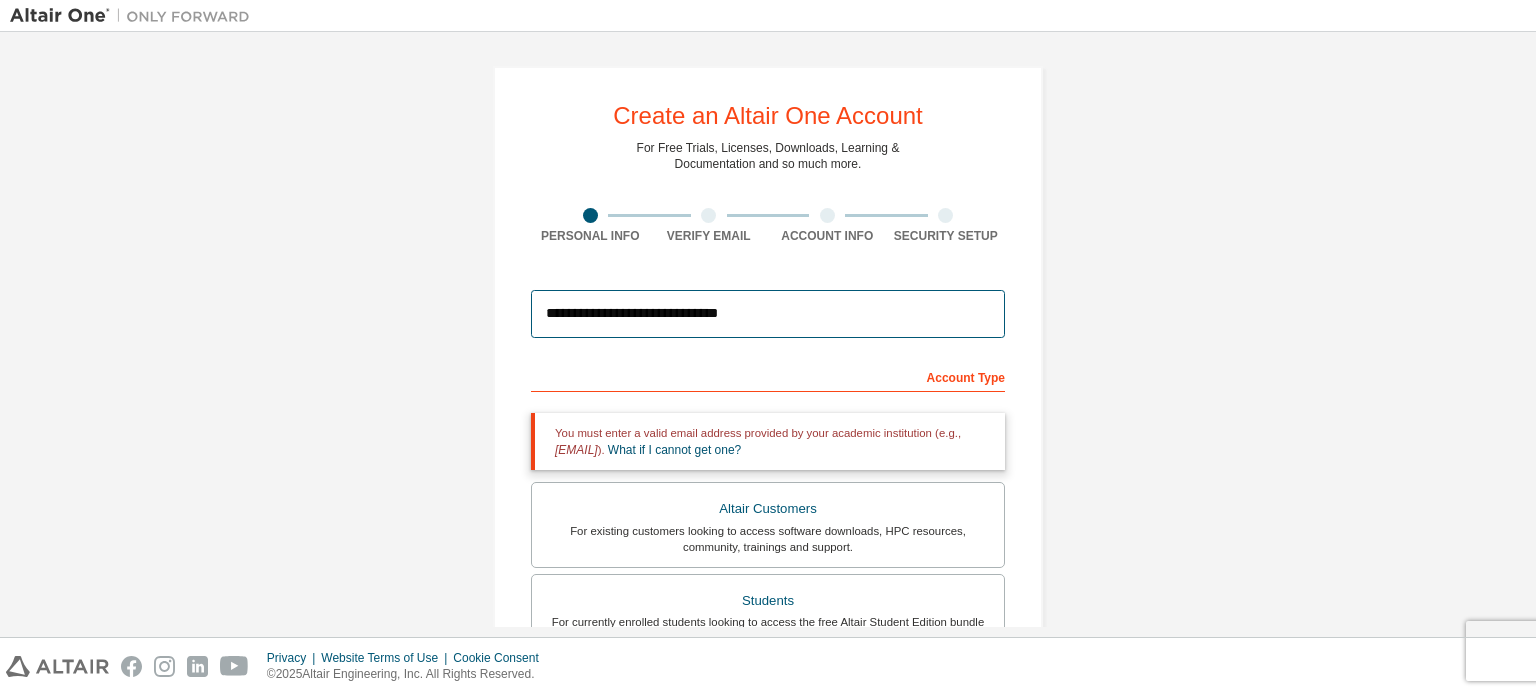 scroll, scrollTop: 100, scrollLeft: 0, axis: vertical 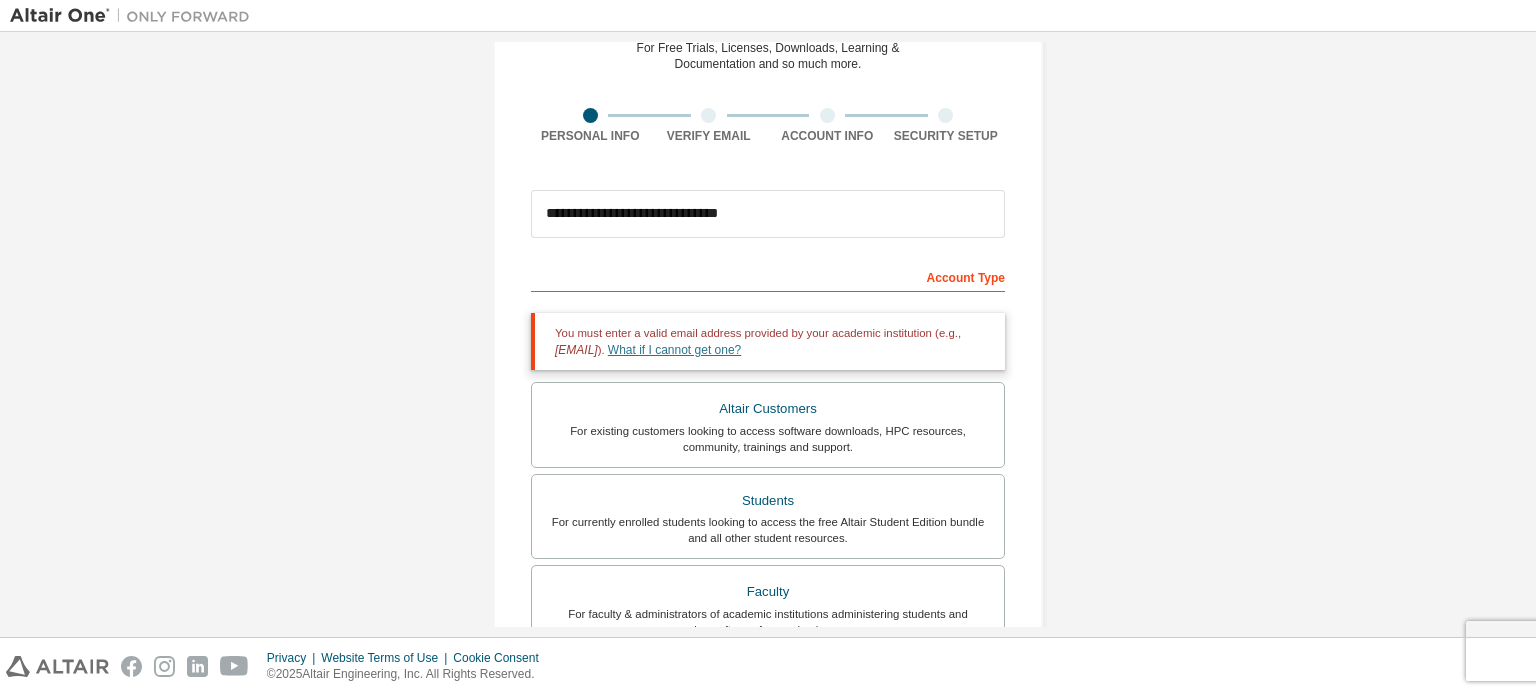 click on "What if I cannot get one?" at bounding box center [674, 350] 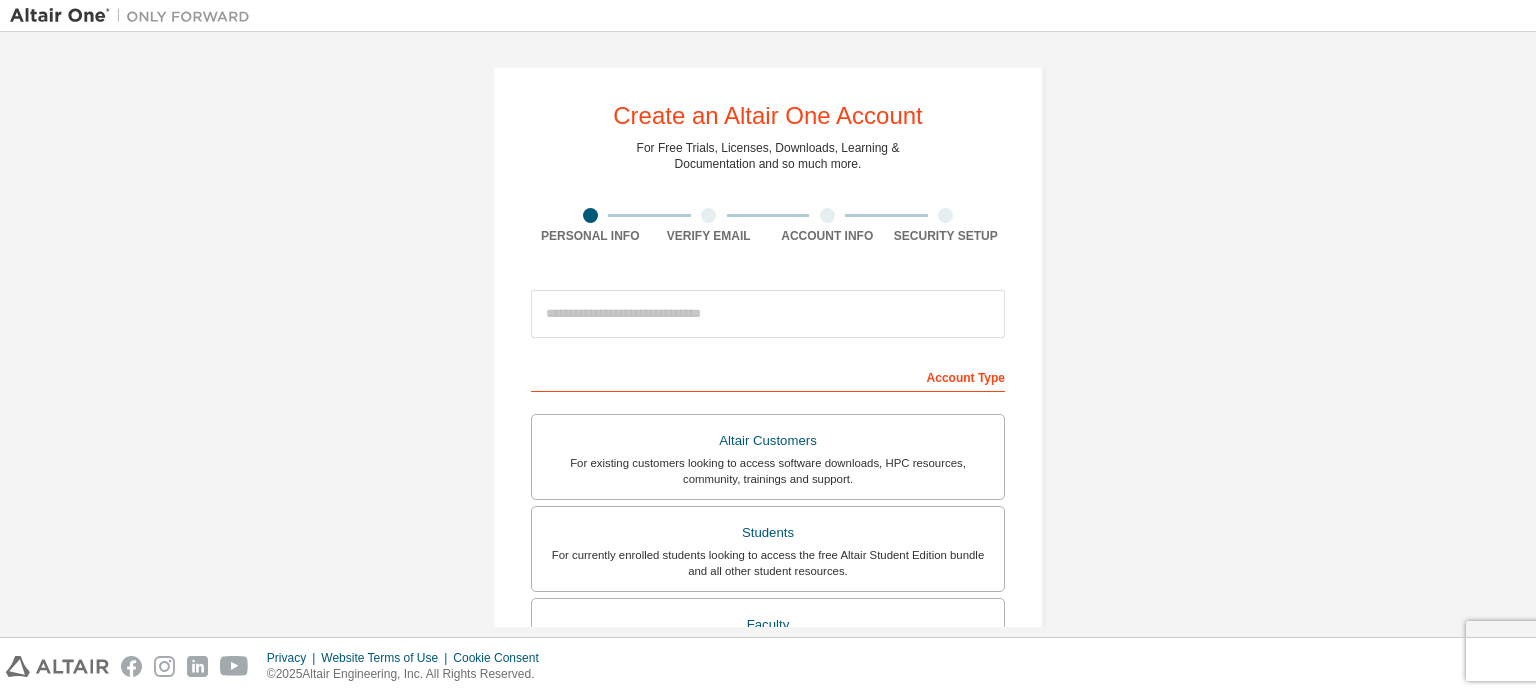 scroll, scrollTop: 0, scrollLeft: 0, axis: both 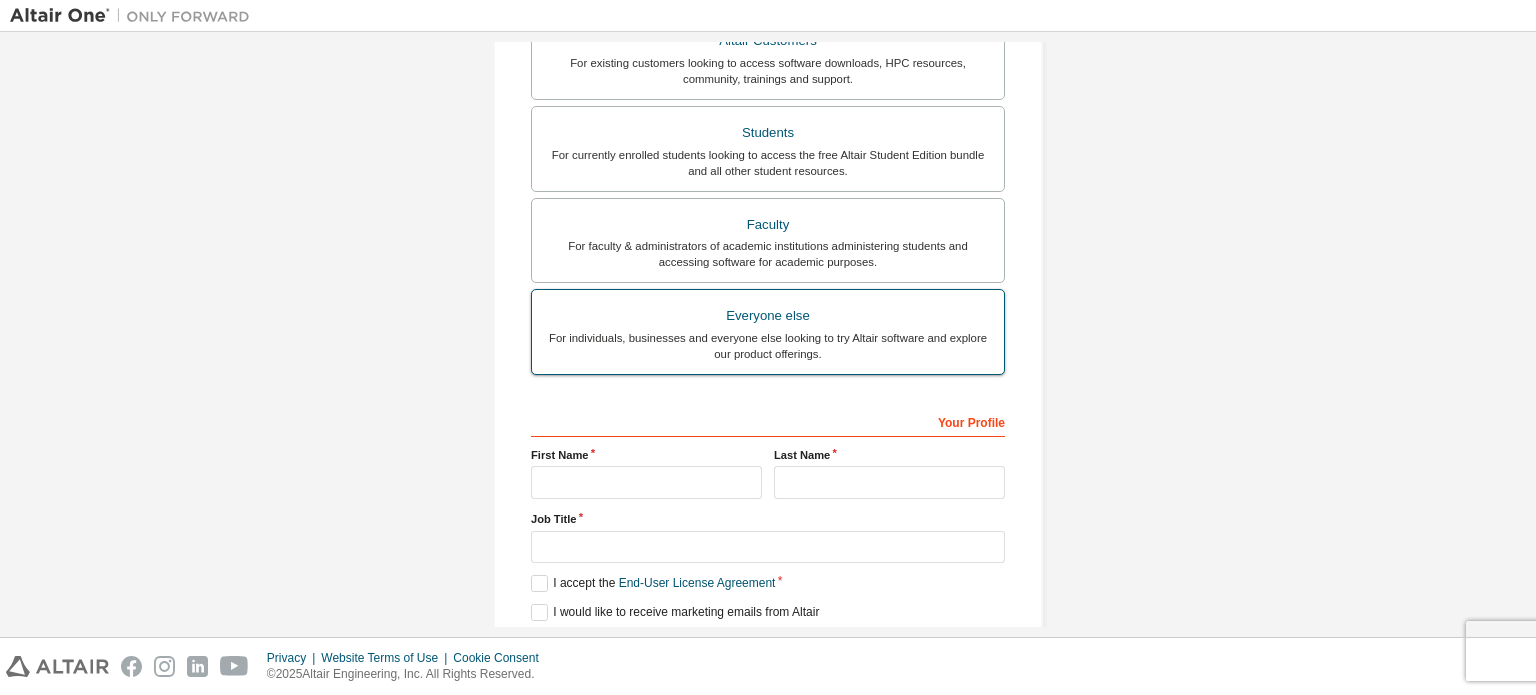 click on "Everyone else" at bounding box center (768, 316) 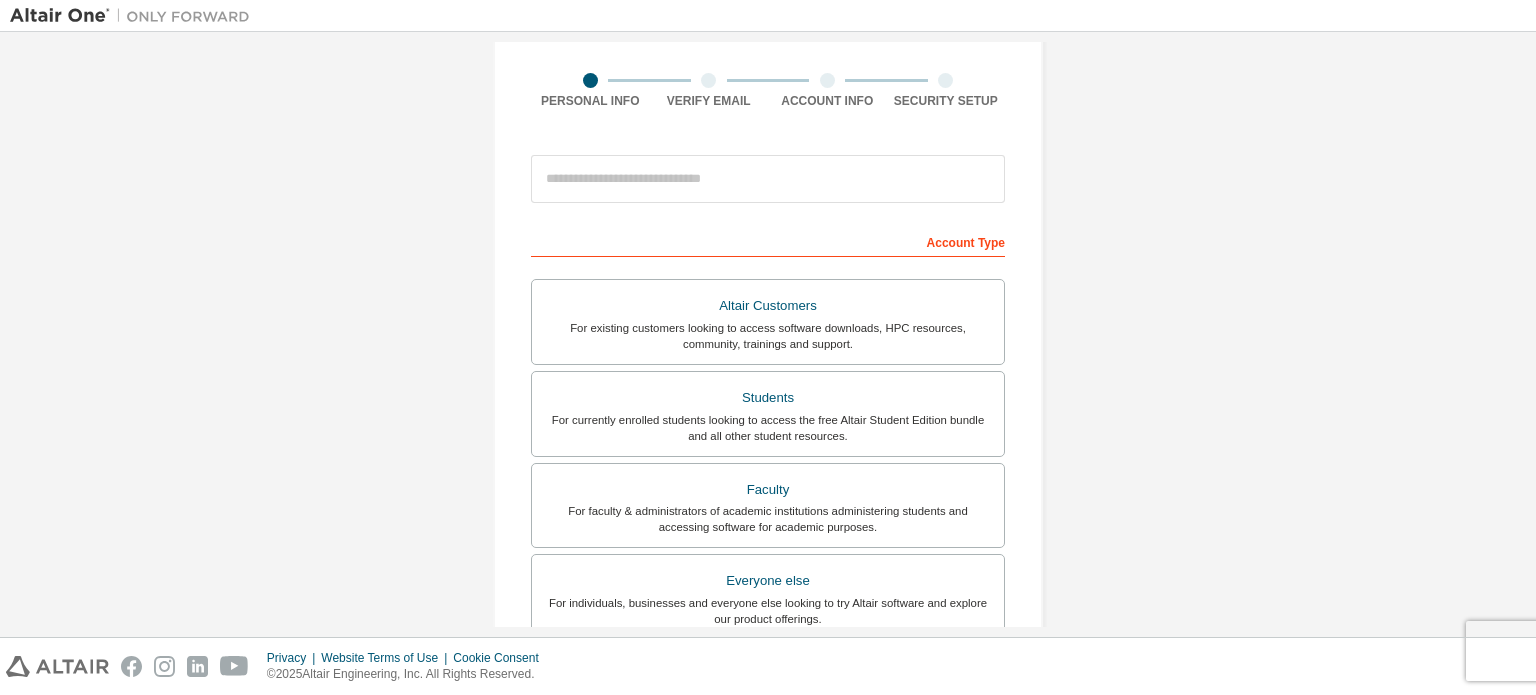 scroll, scrollTop: 100, scrollLeft: 0, axis: vertical 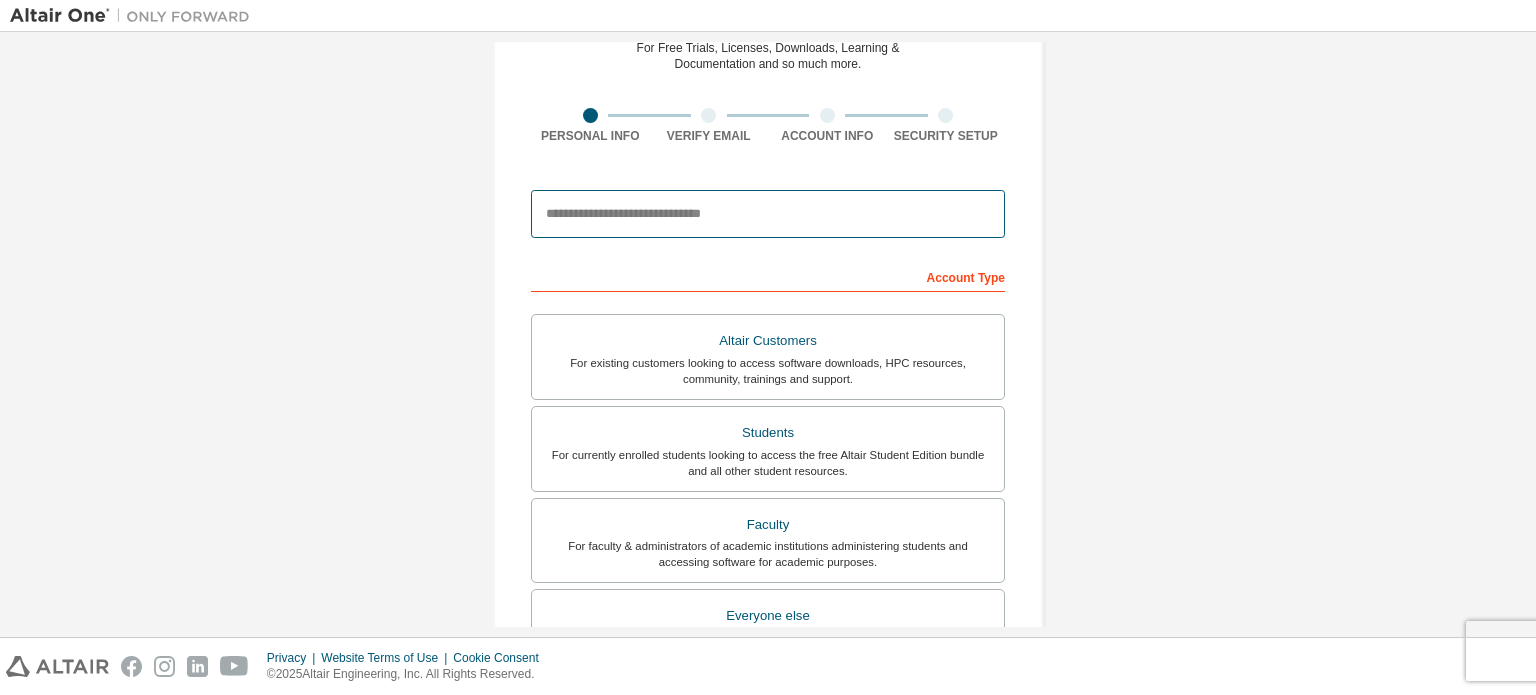 drag, startPoint x: 707, startPoint y: 207, endPoint x: 628, endPoint y: 225, distance: 81.02469 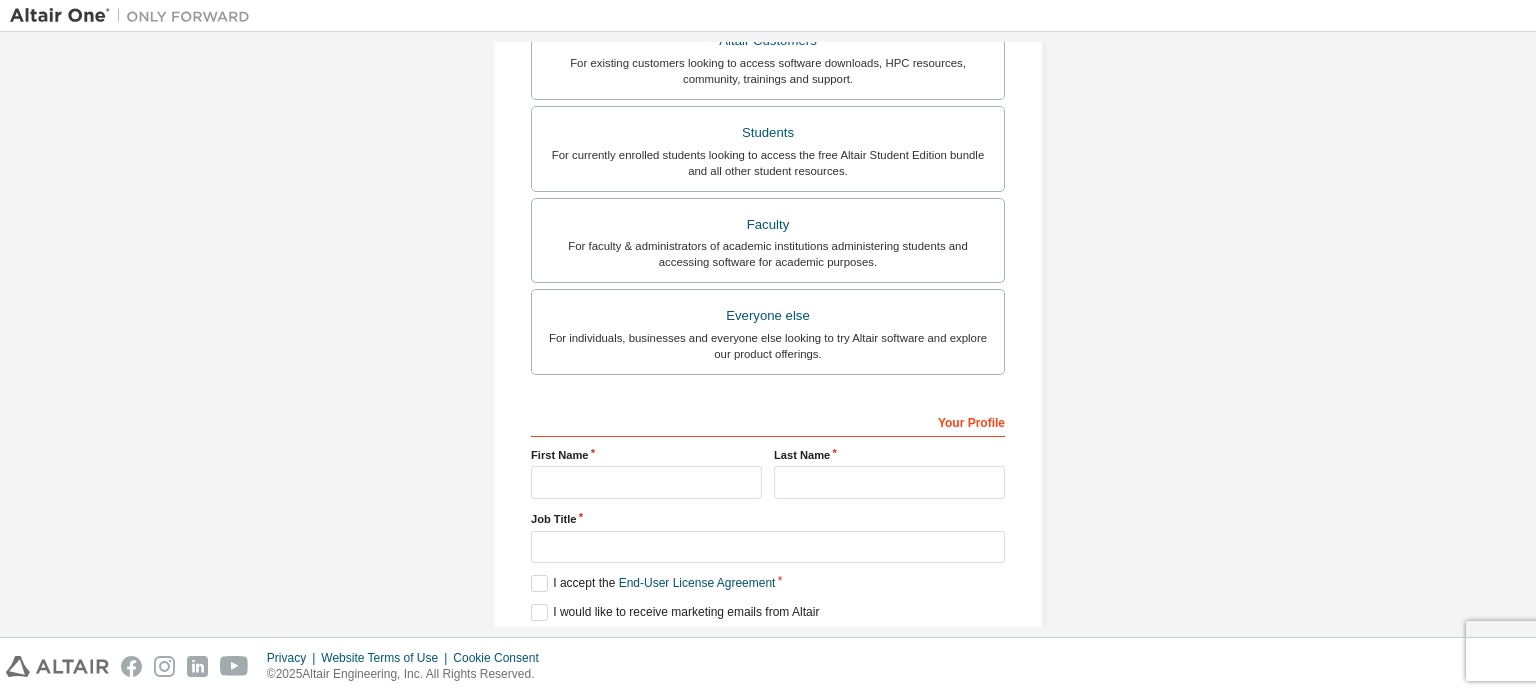 scroll, scrollTop: 469, scrollLeft: 0, axis: vertical 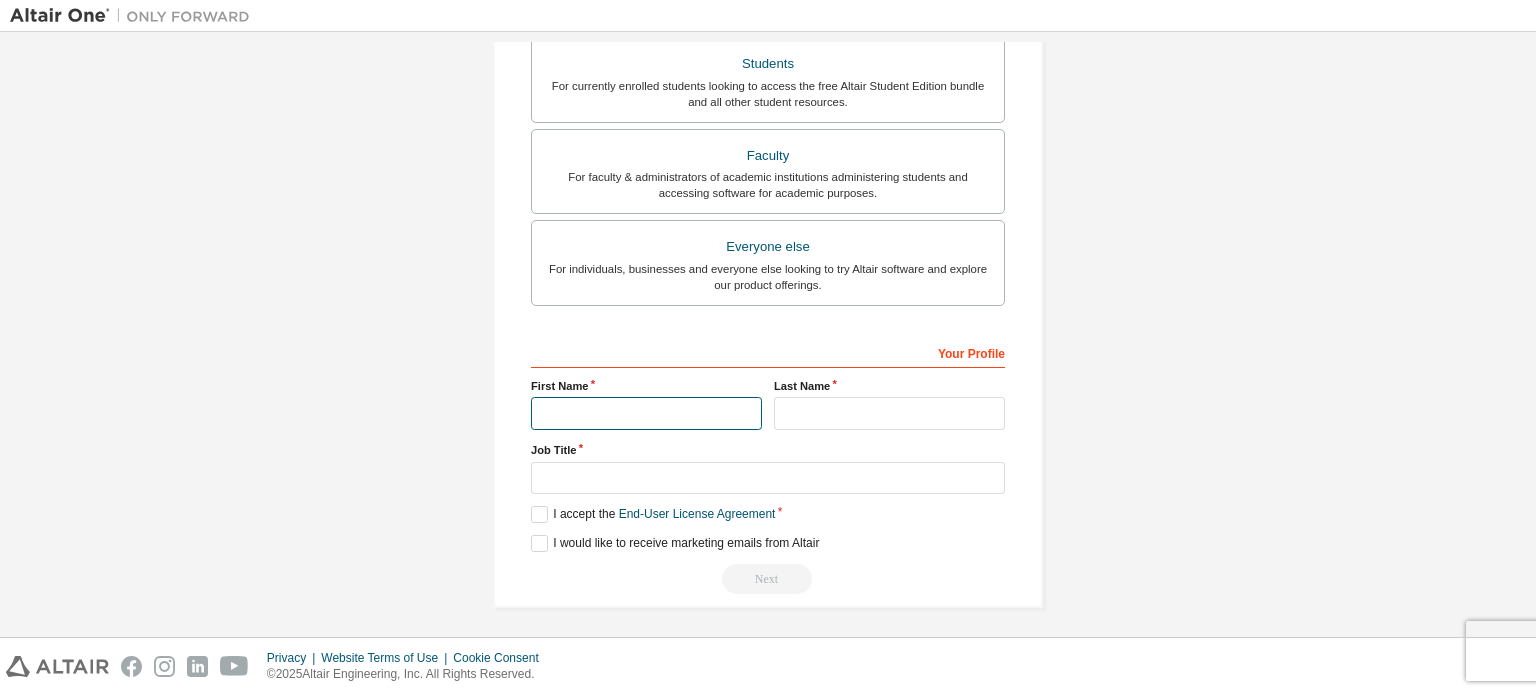 click at bounding box center (646, 413) 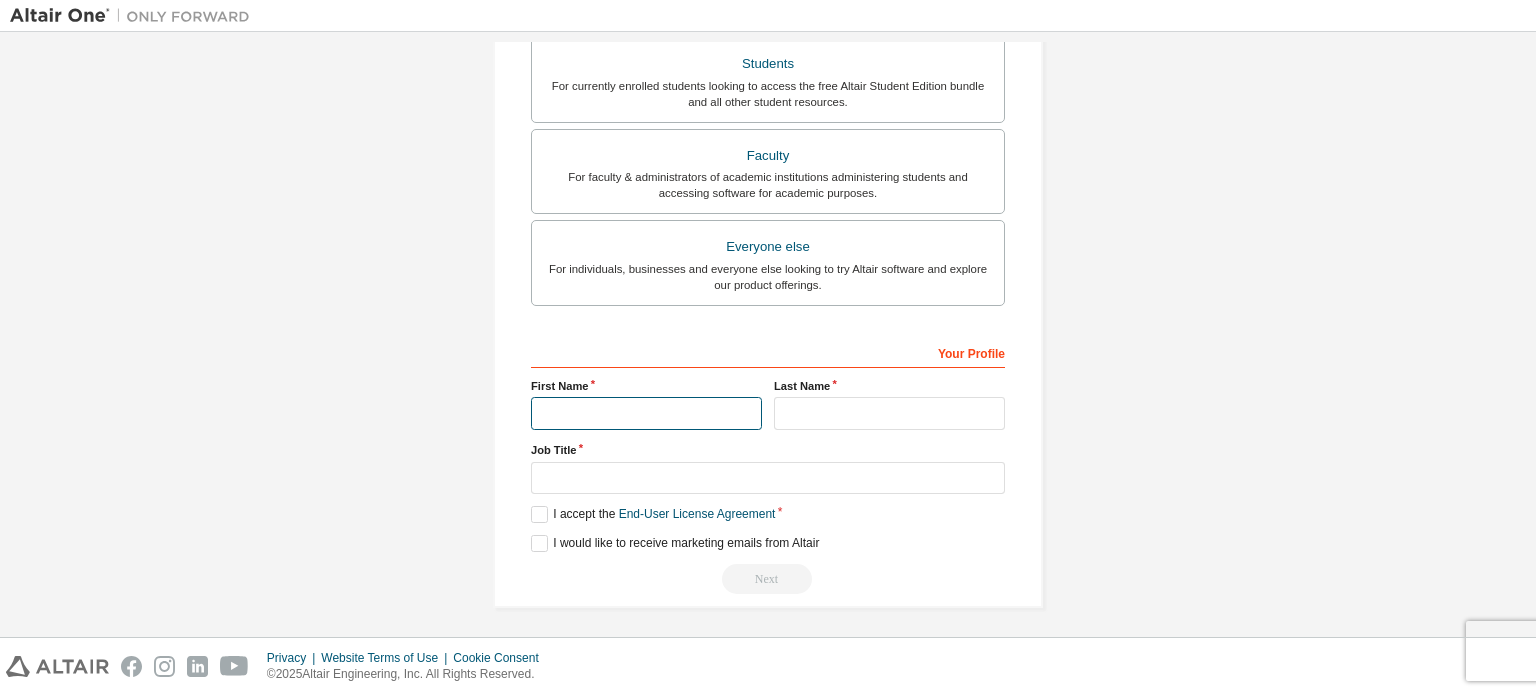 type on "*****" 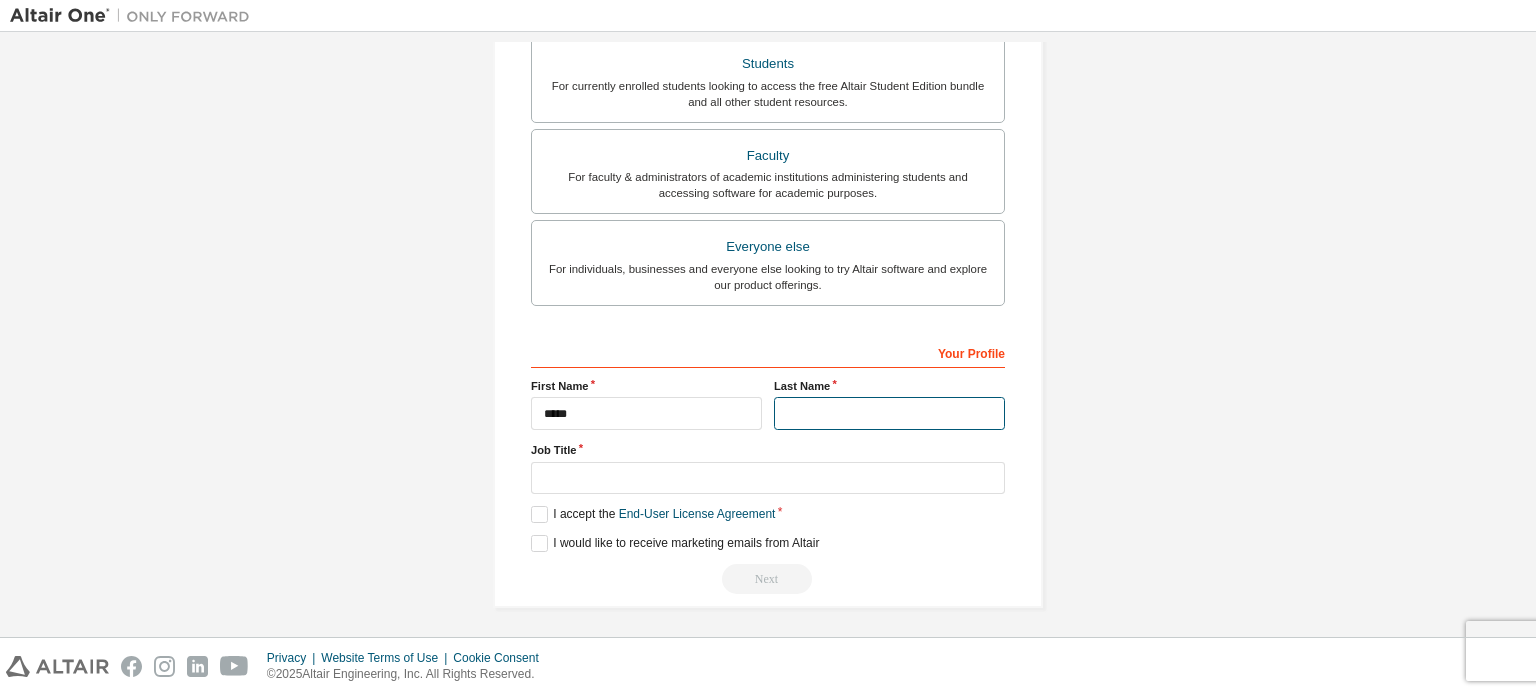 drag, startPoint x: 798, startPoint y: 417, endPoint x: 784, endPoint y: 412, distance: 14.866069 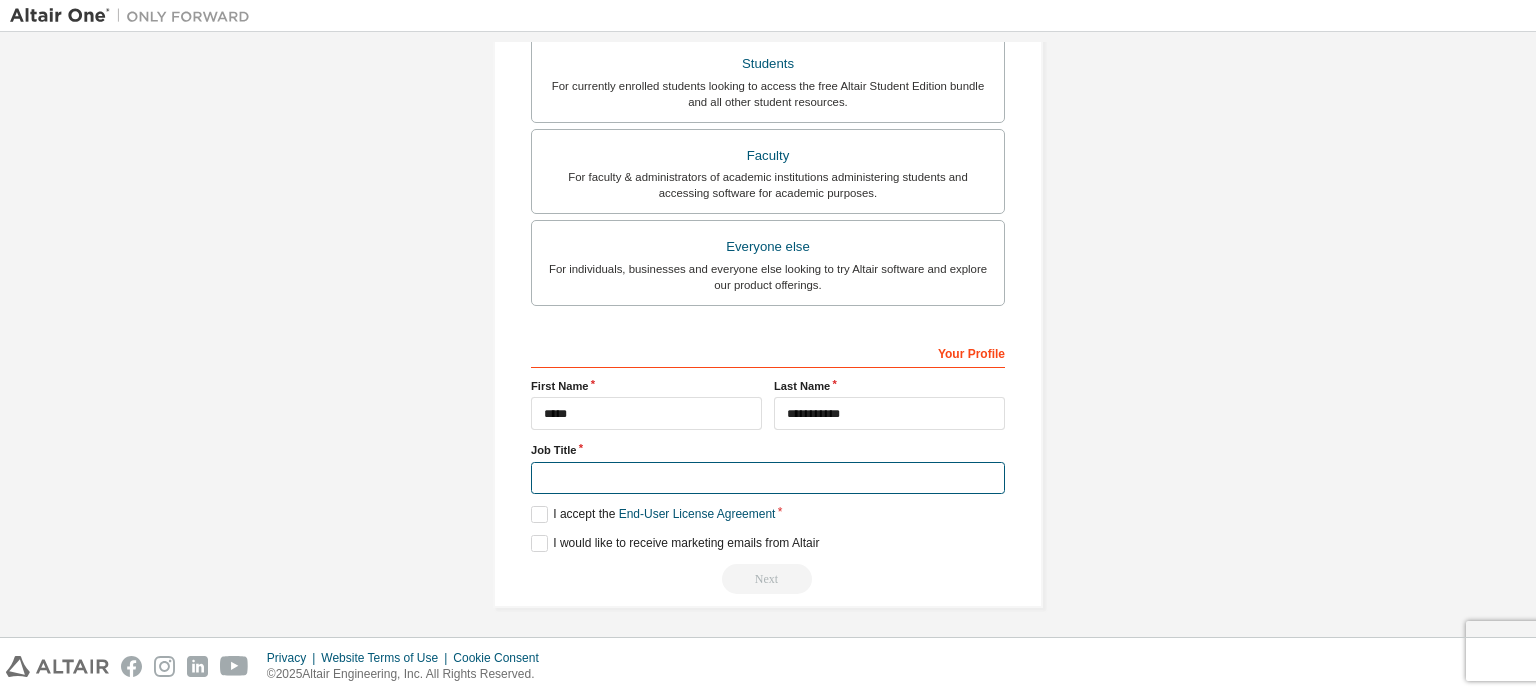 click at bounding box center (768, 478) 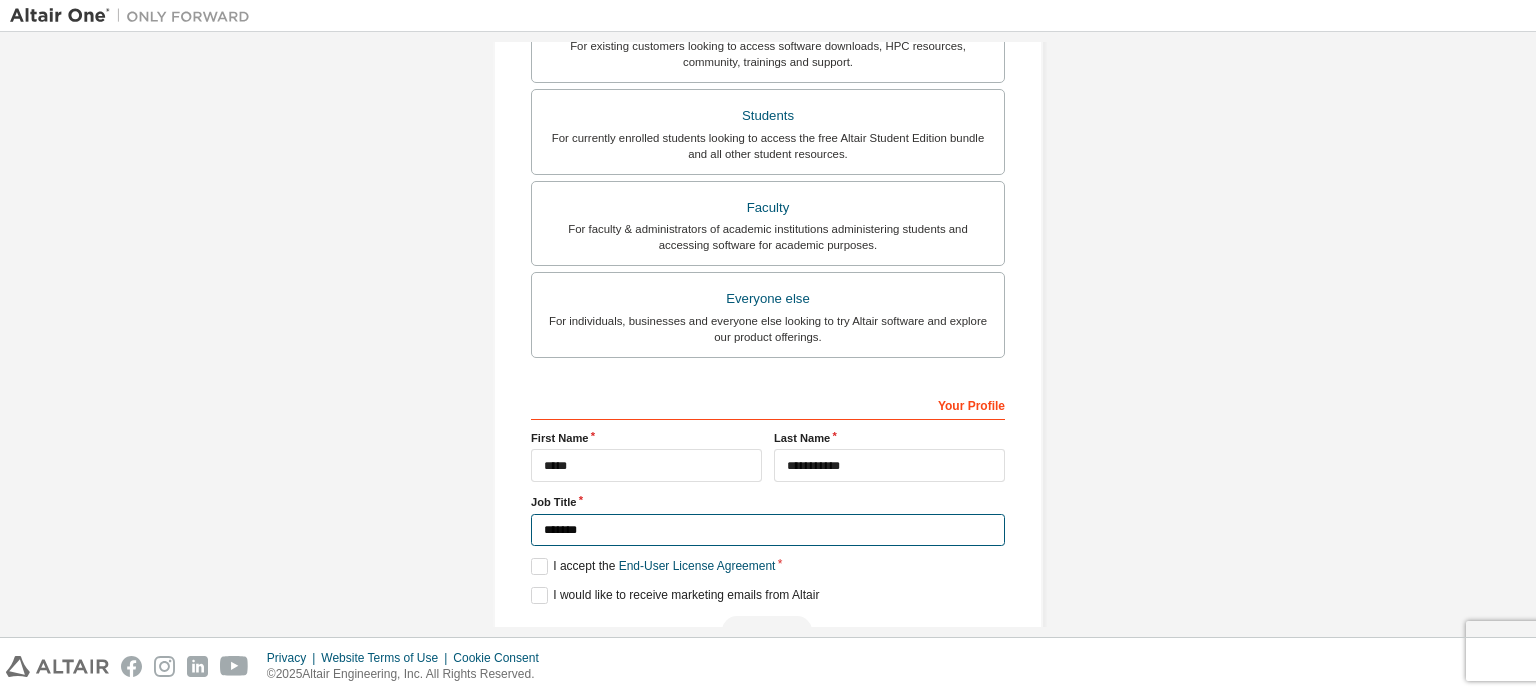 scroll, scrollTop: 469, scrollLeft: 0, axis: vertical 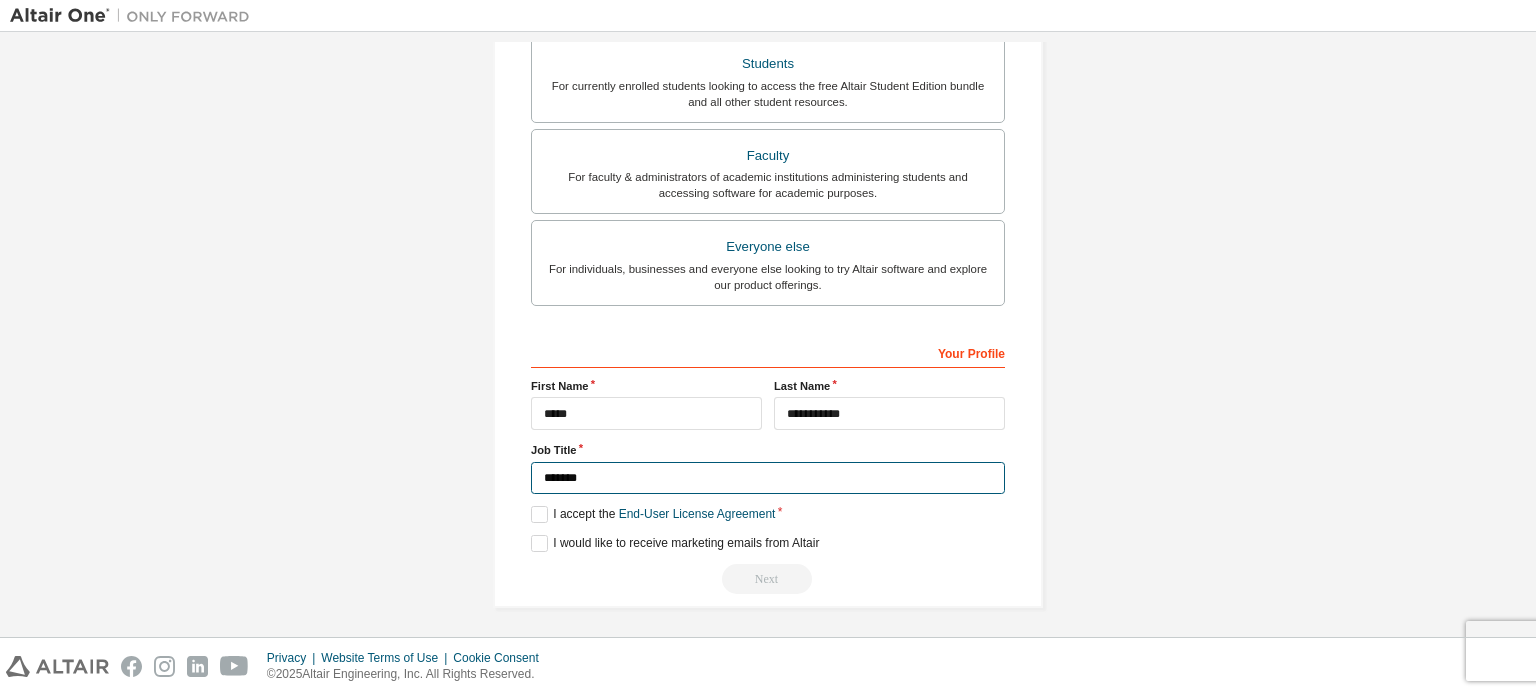 type on "*******" 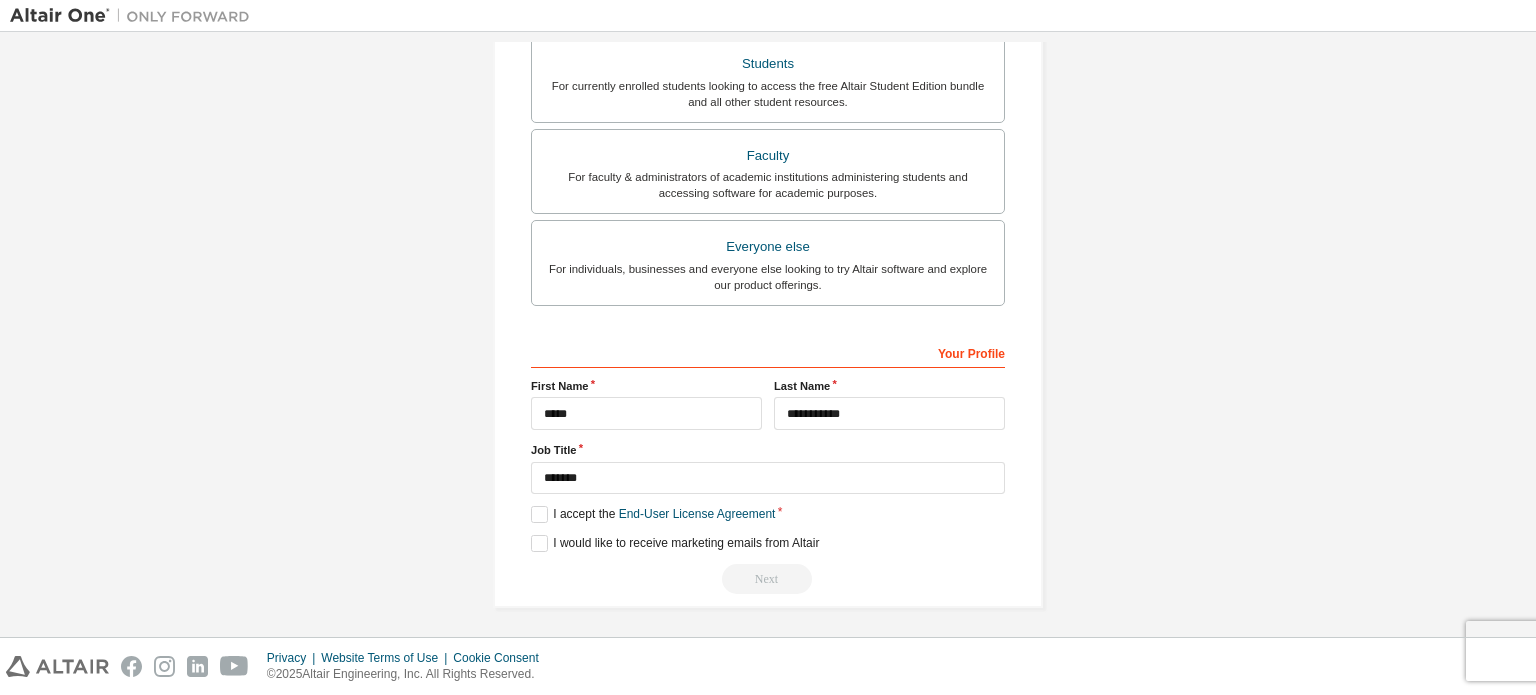 click on "Next" at bounding box center (768, 579) 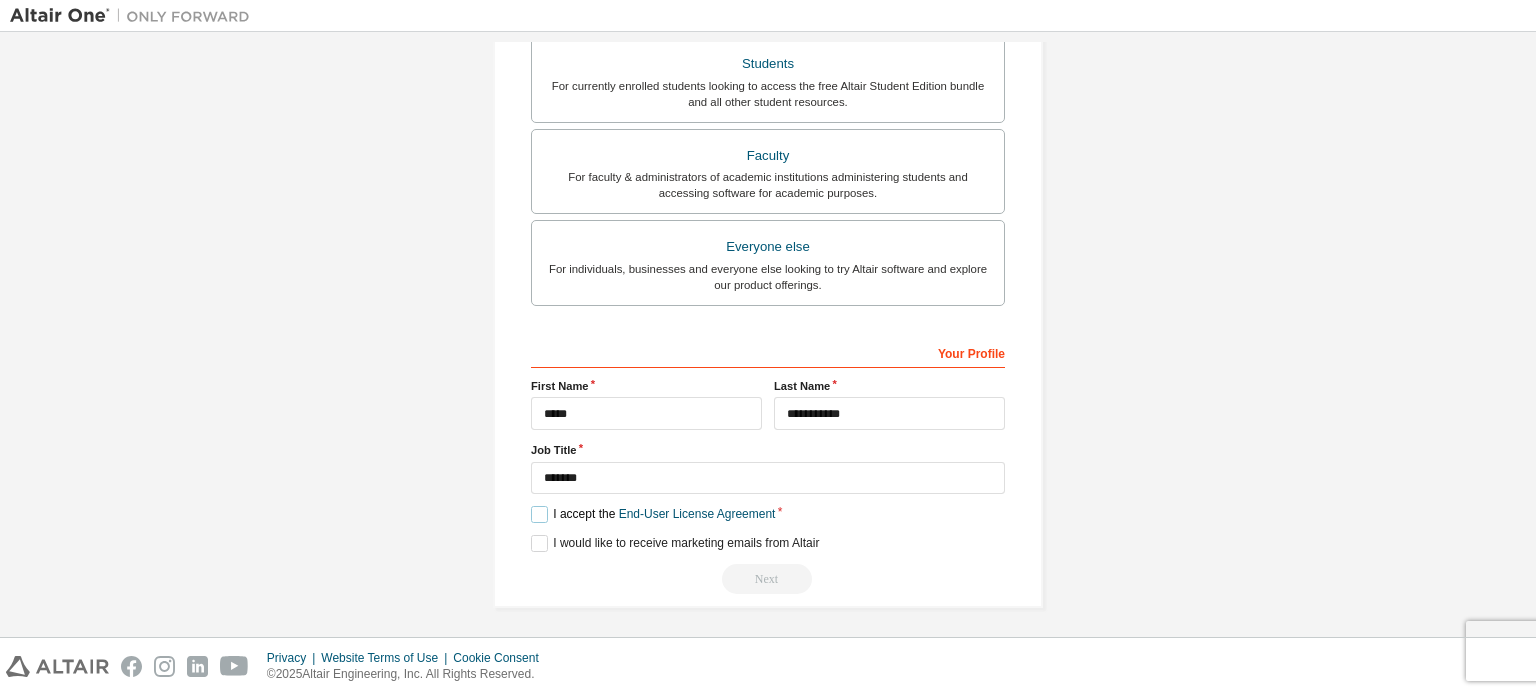 click on "I accept the    End-User License Agreement" at bounding box center (653, 514) 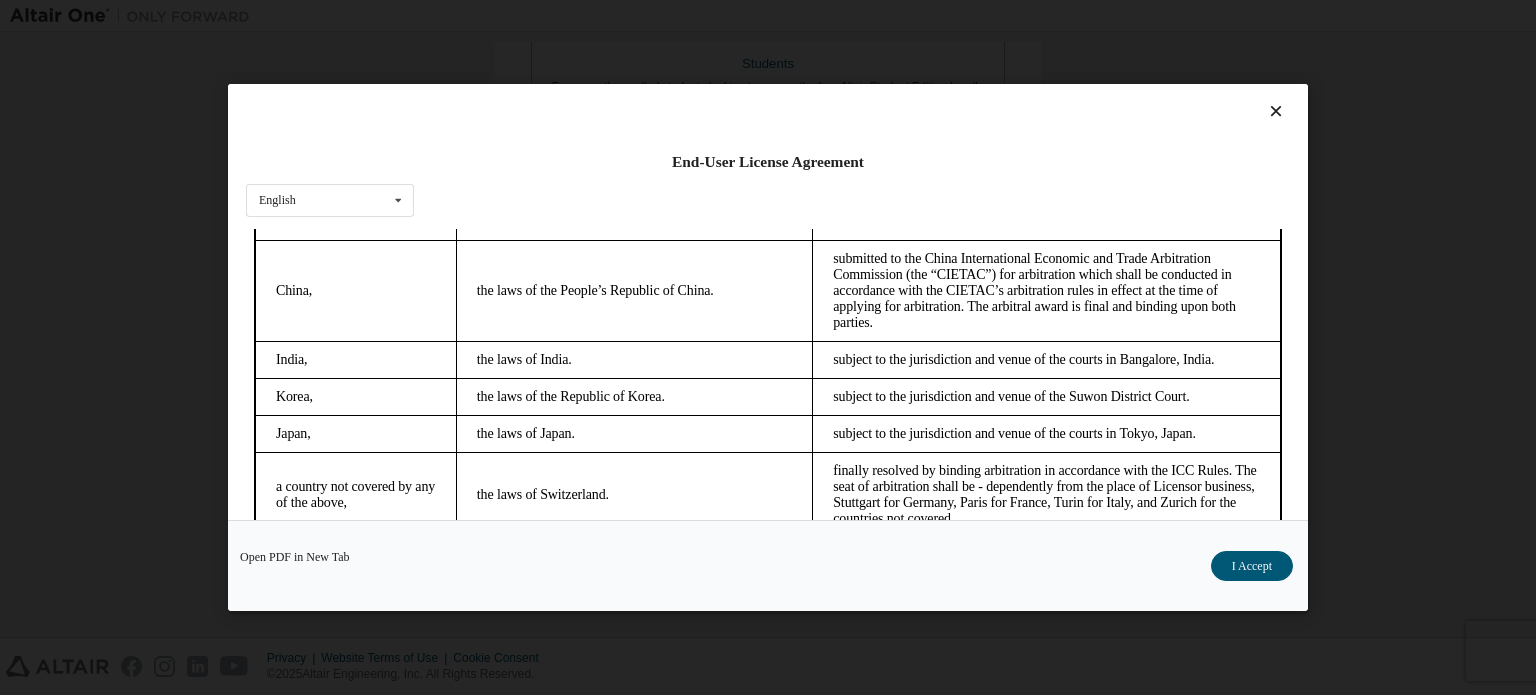 scroll, scrollTop: 5630, scrollLeft: 0, axis: vertical 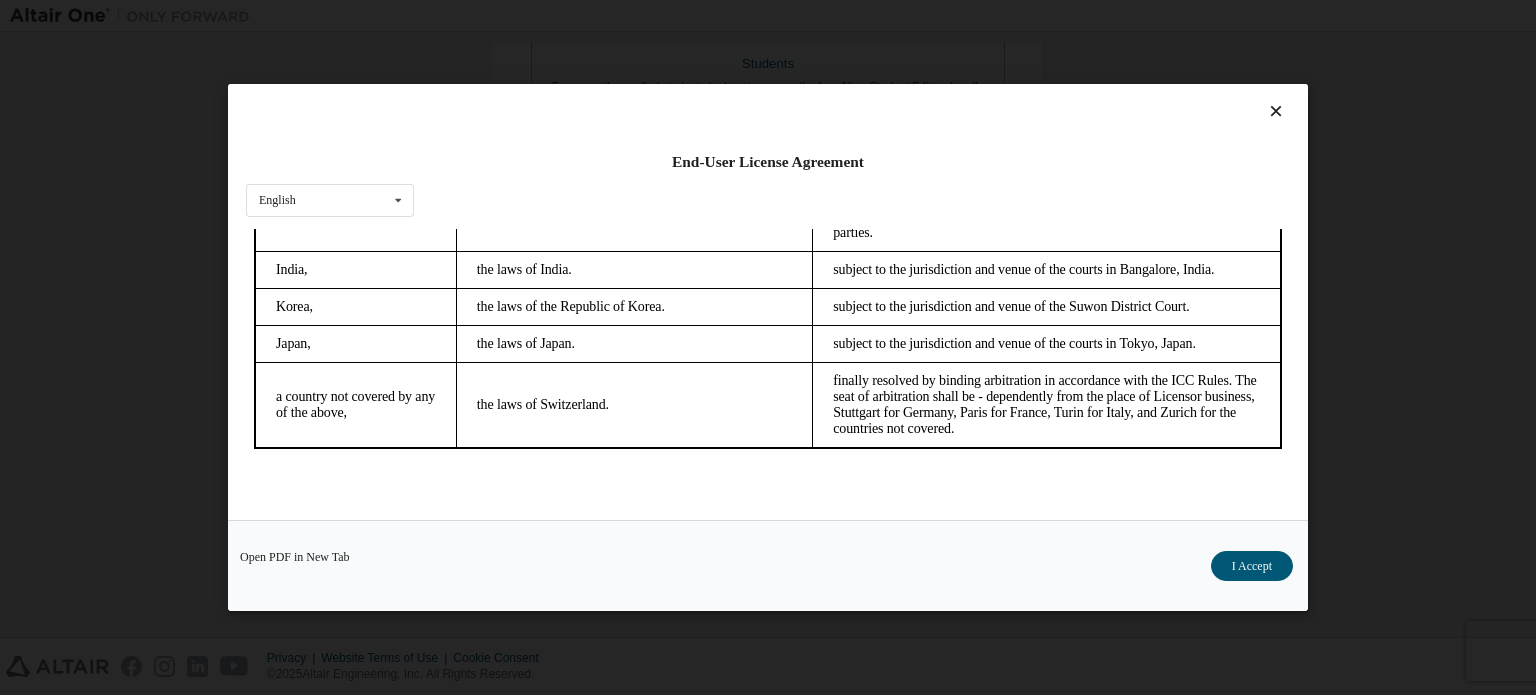 click on "I Accept" at bounding box center (1252, 566) 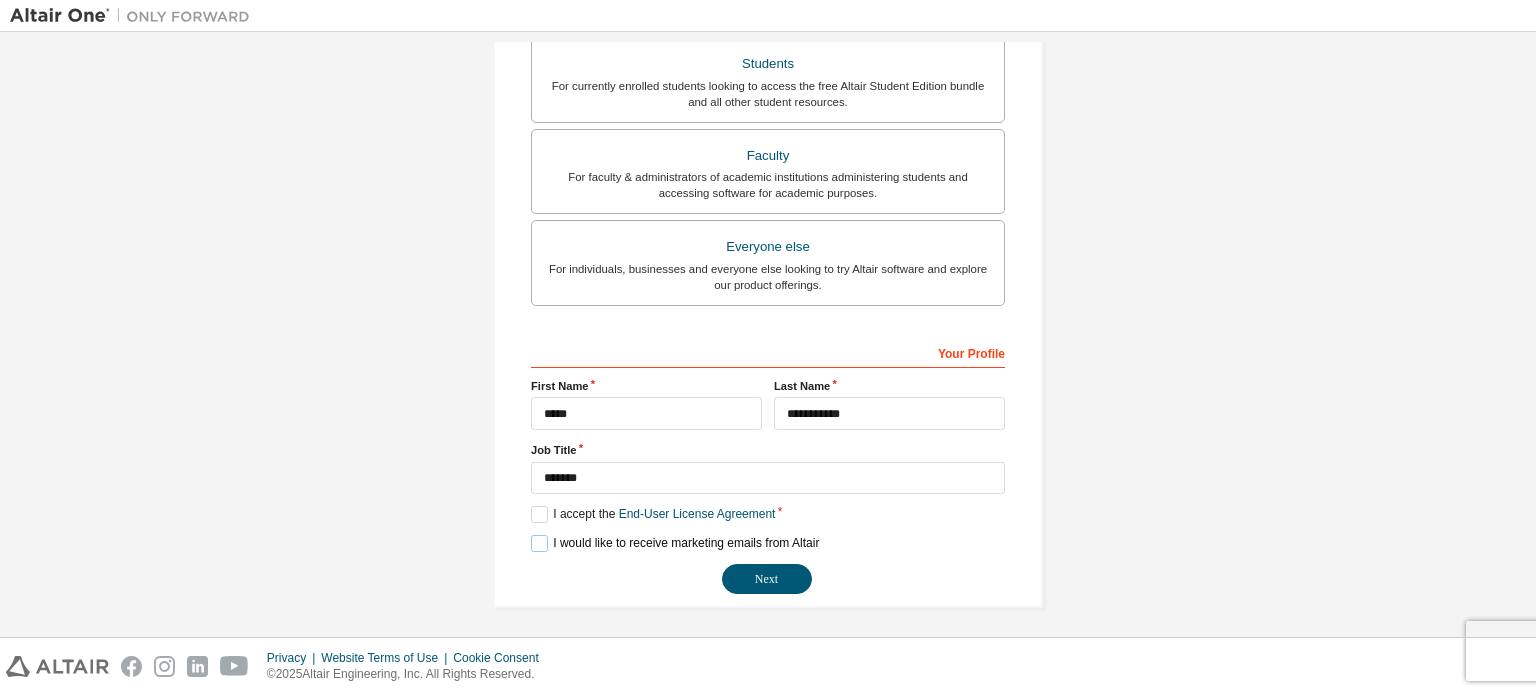 click on "I would like to receive marketing emails from Altair" at bounding box center [675, 543] 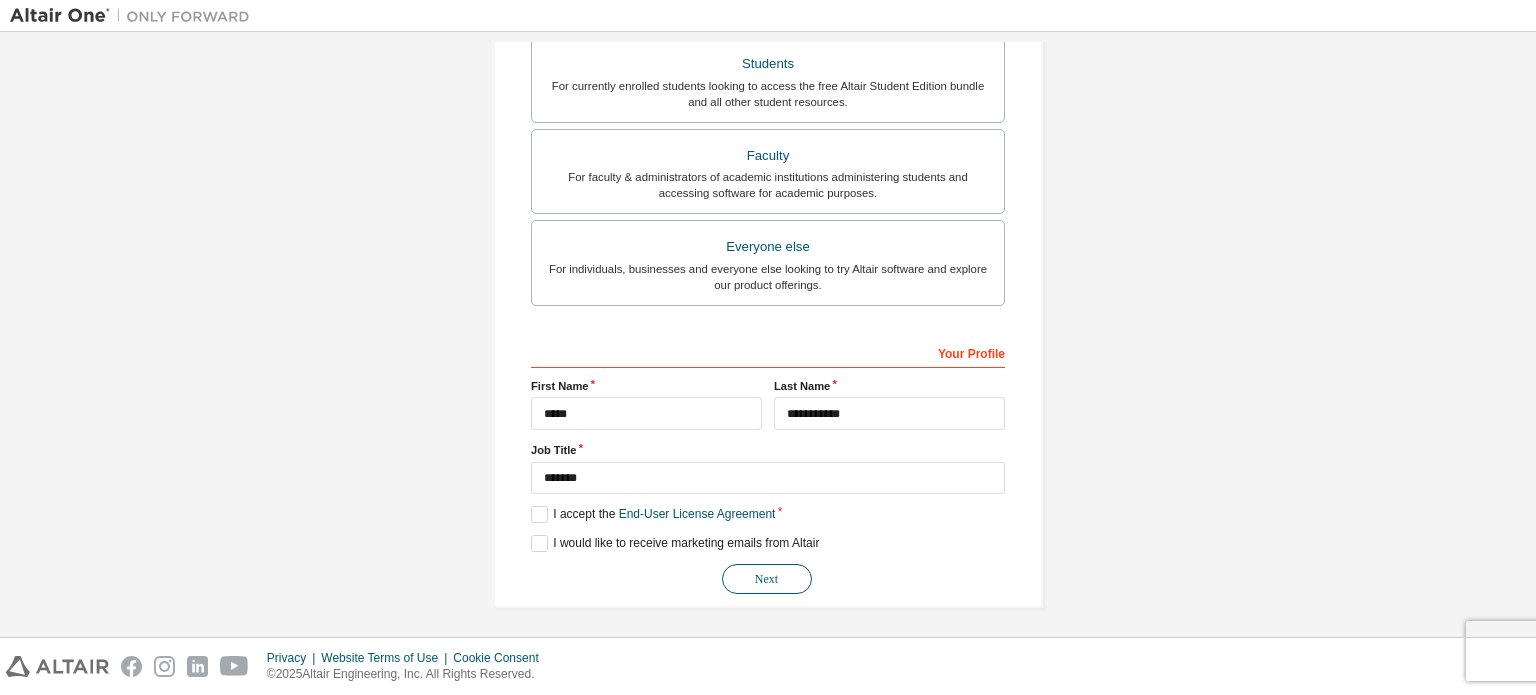click on "Next" at bounding box center [767, 579] 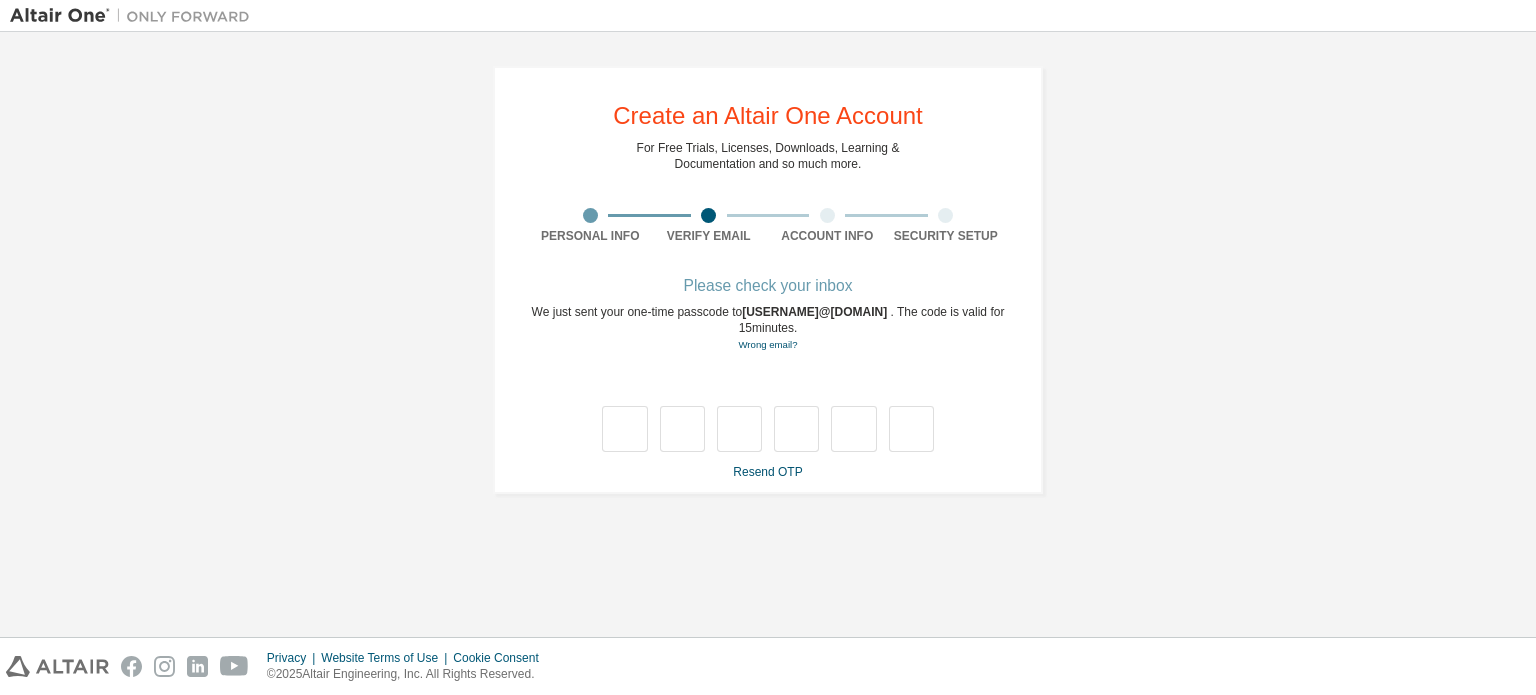 scroll, scrollTop: 0, scrollLeft: 0, axis: both 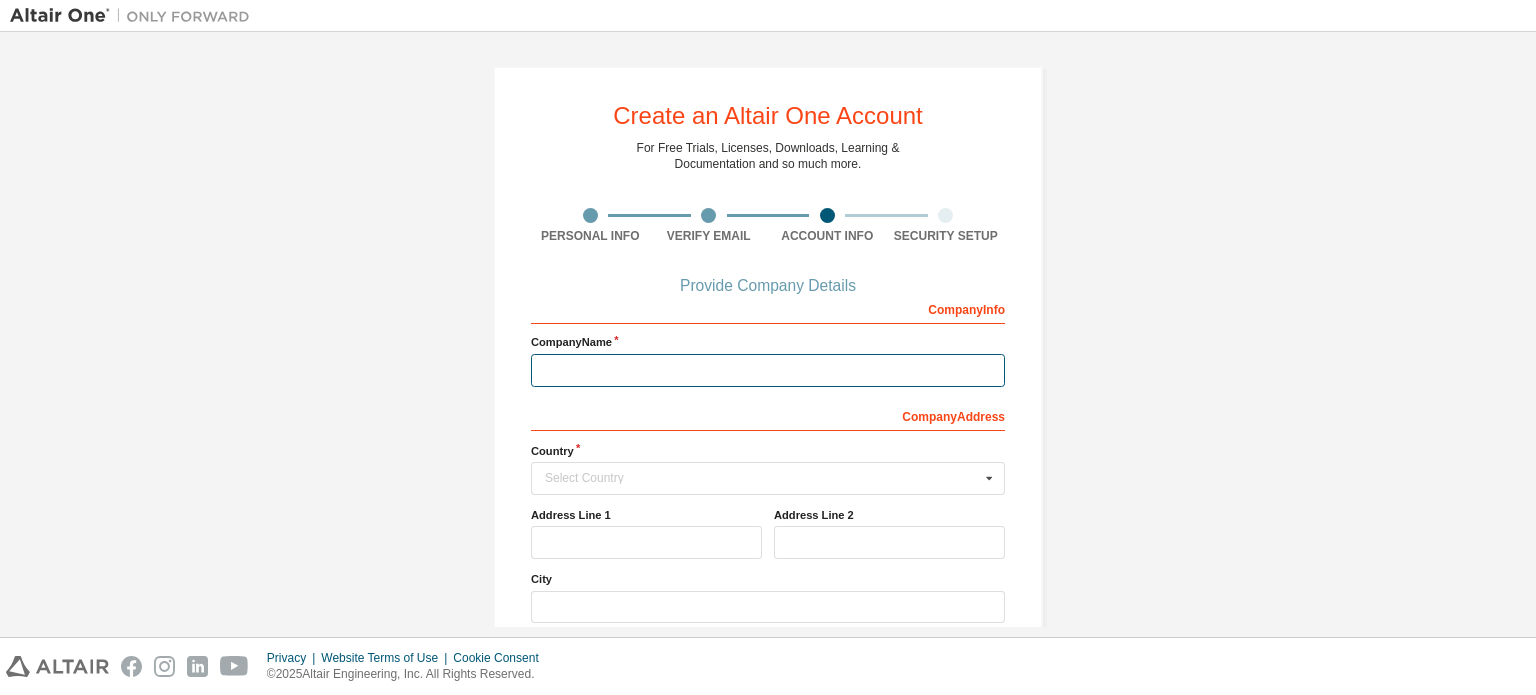 click at bounding box center (768, 370) 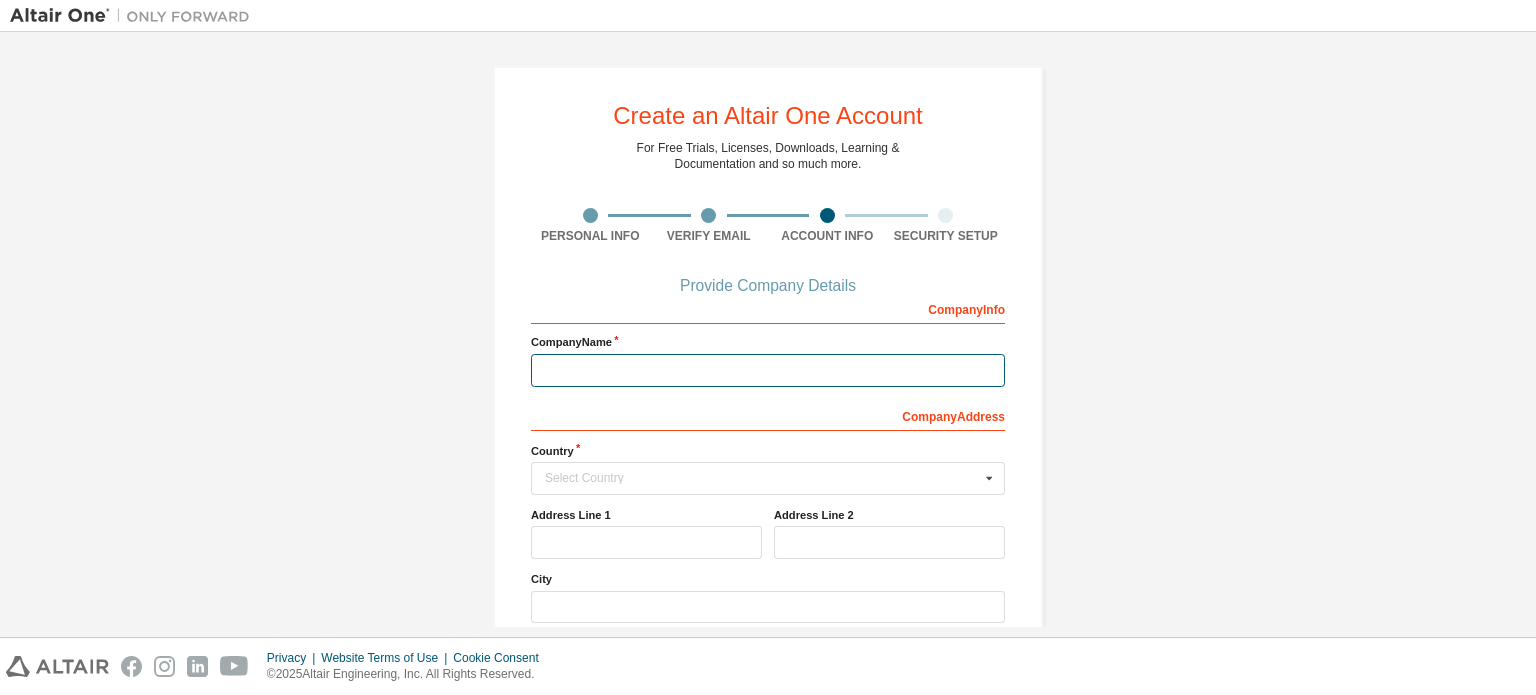 type on "*" 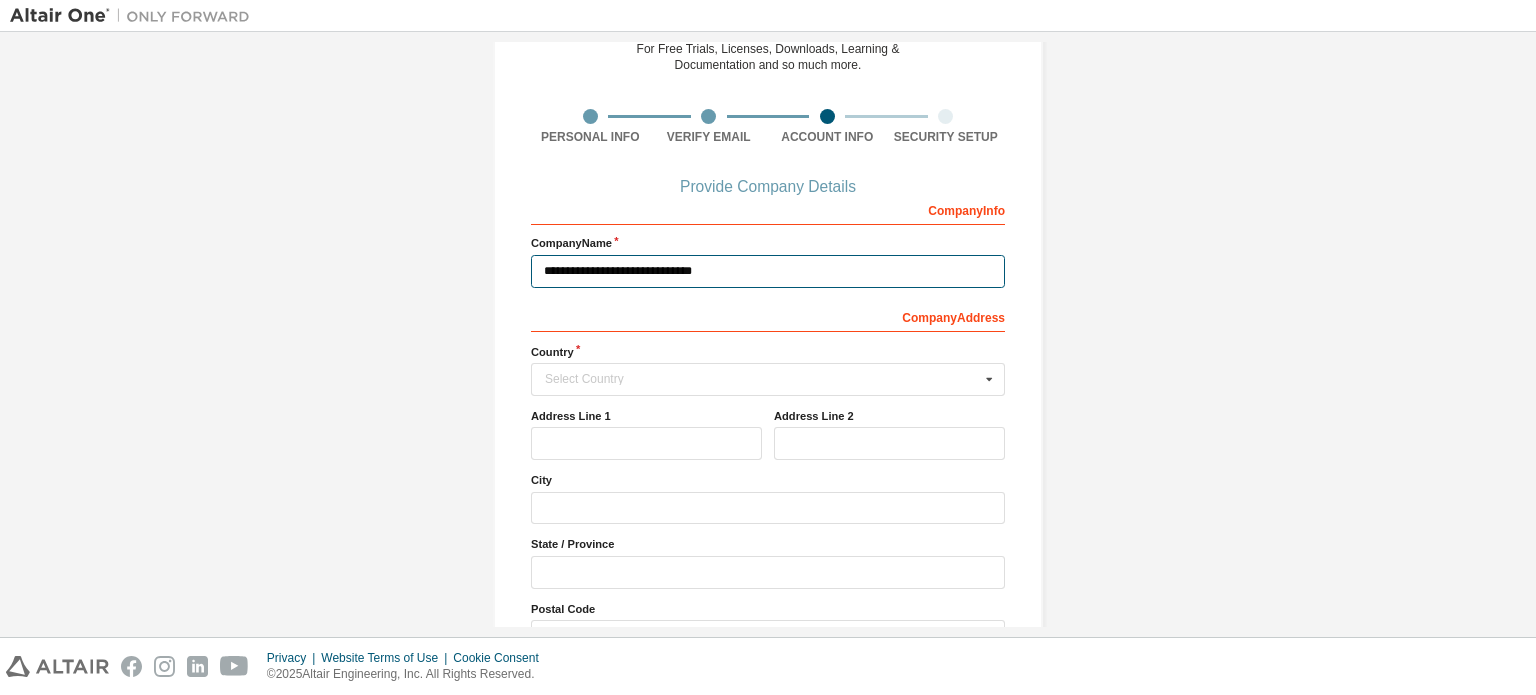 scroll, scrollTop: 100, scrollLeft: 0, axis: vertical 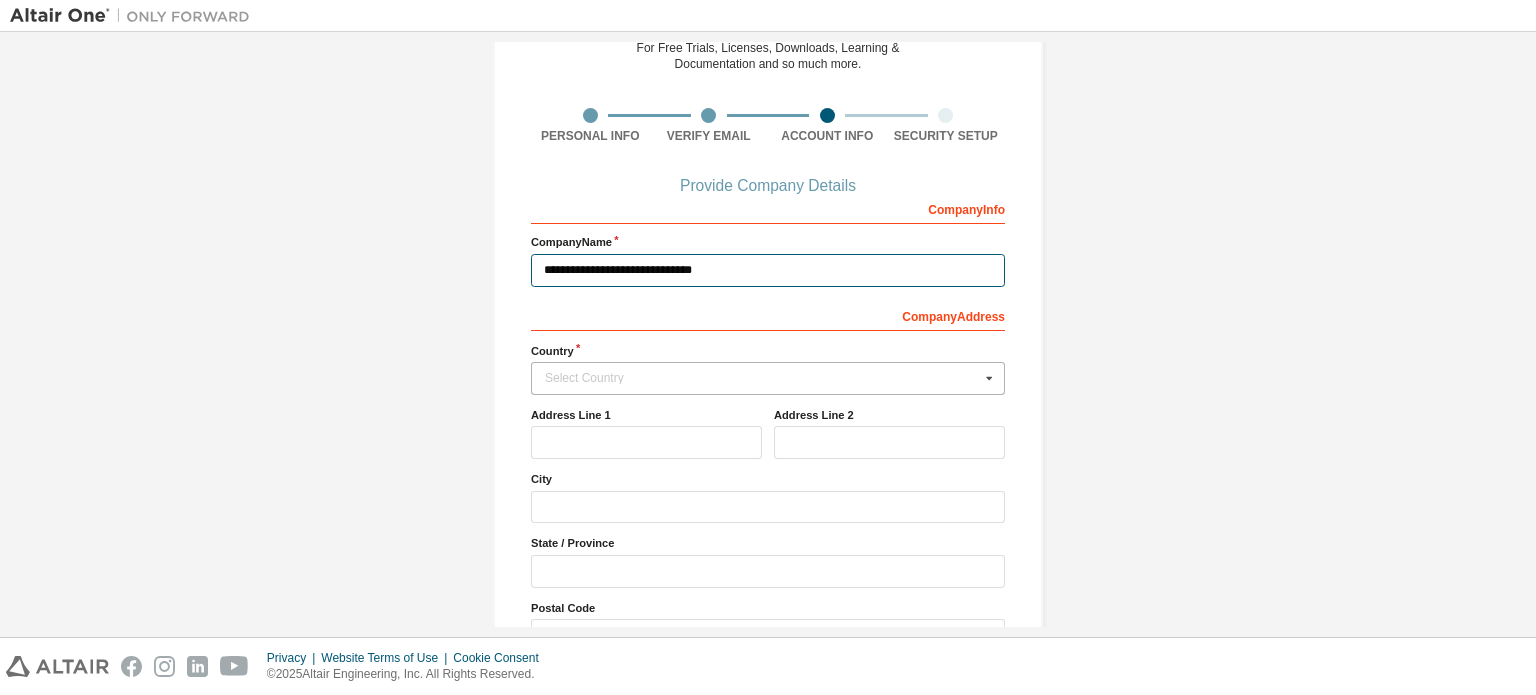 type on "**********" 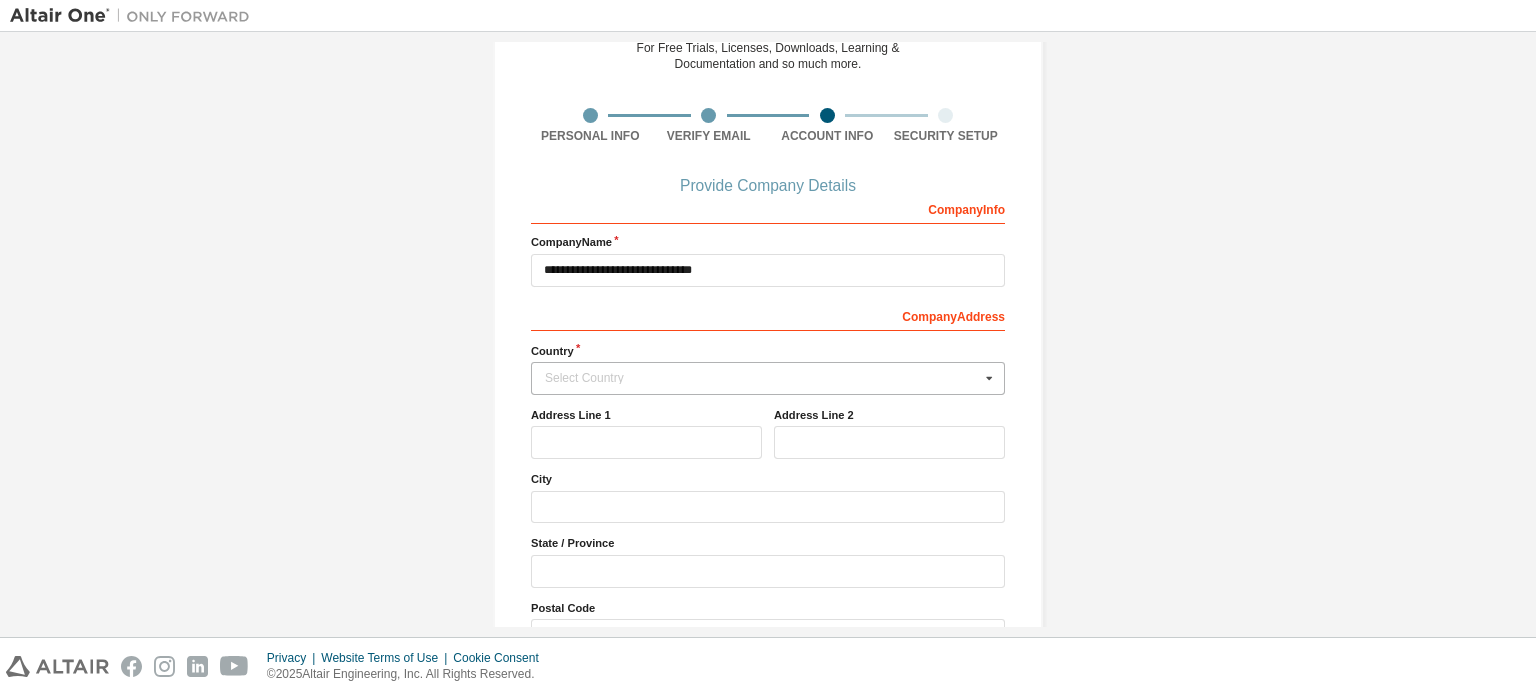 click on "Select Country" at bounding box center [762, 378] 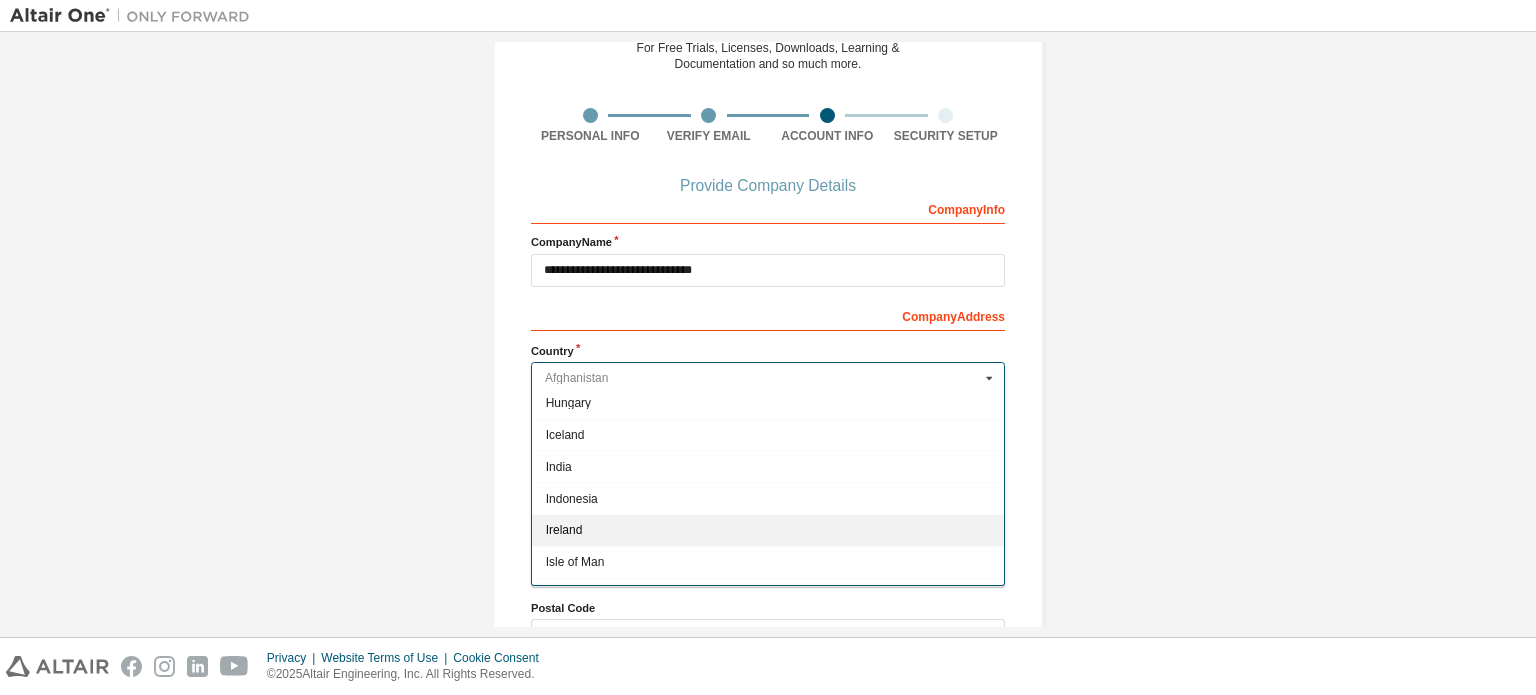 scroll, scrollTop: 3100, scrollLeft: 0, axis: vertical 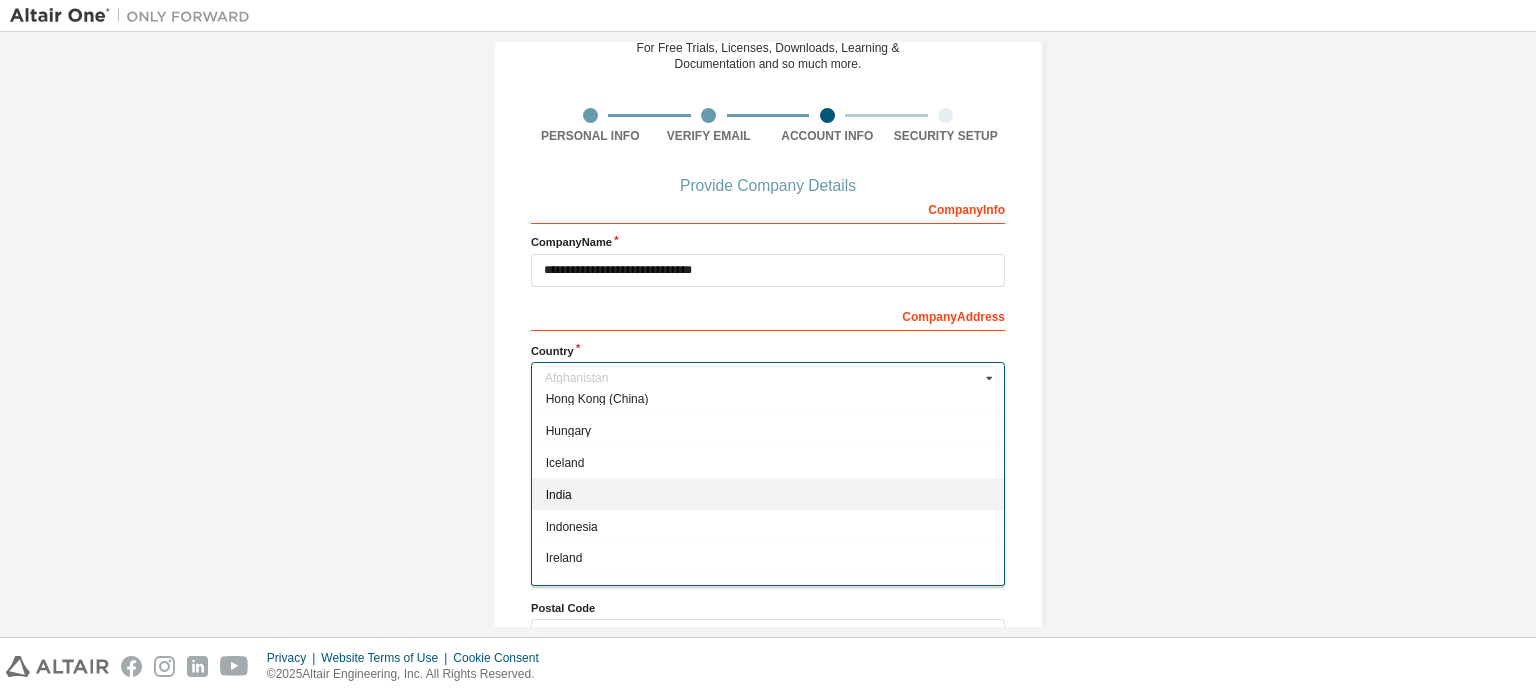 click on "India" at bounding box center (768, 495) 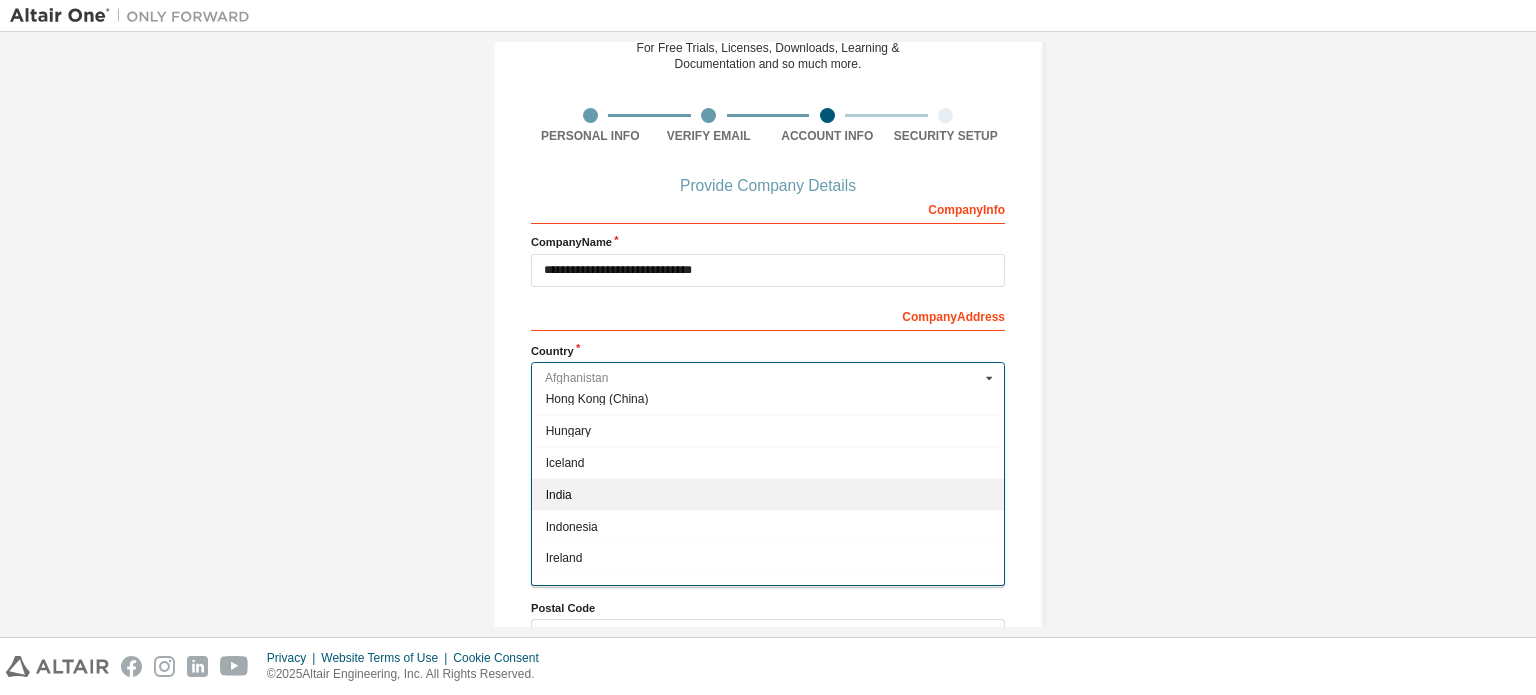 type on "***" 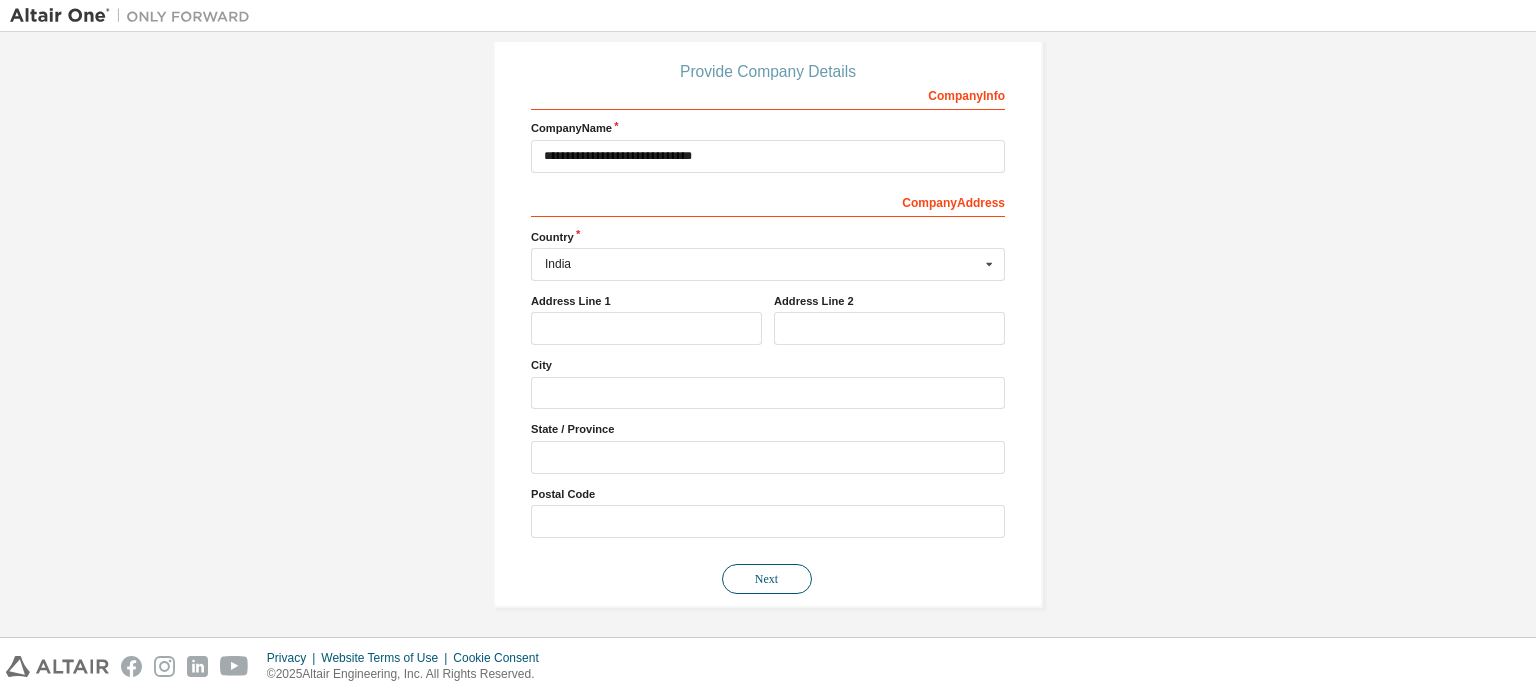 click on "Next" at bounding box center (767, 579) 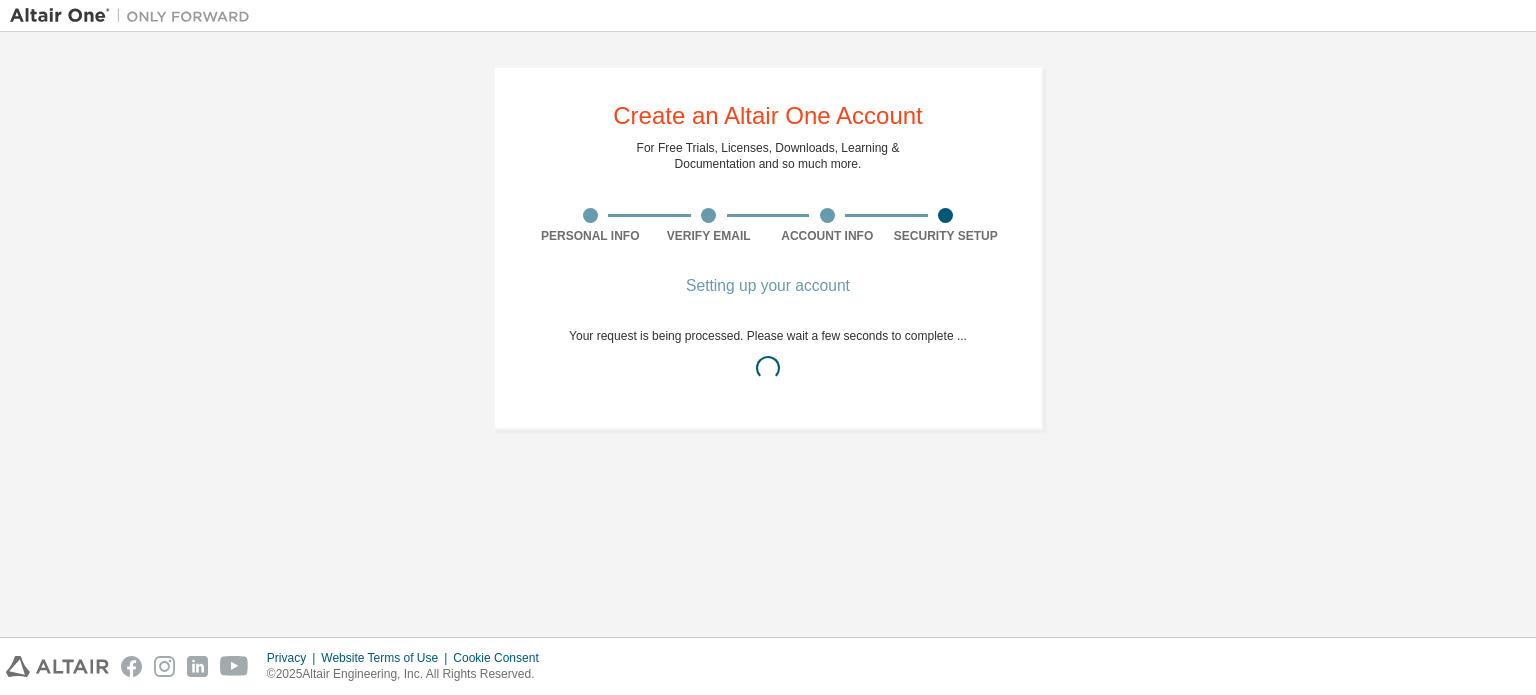 scroll, scrollTop: 0, scrollLeft: 0, axis: both 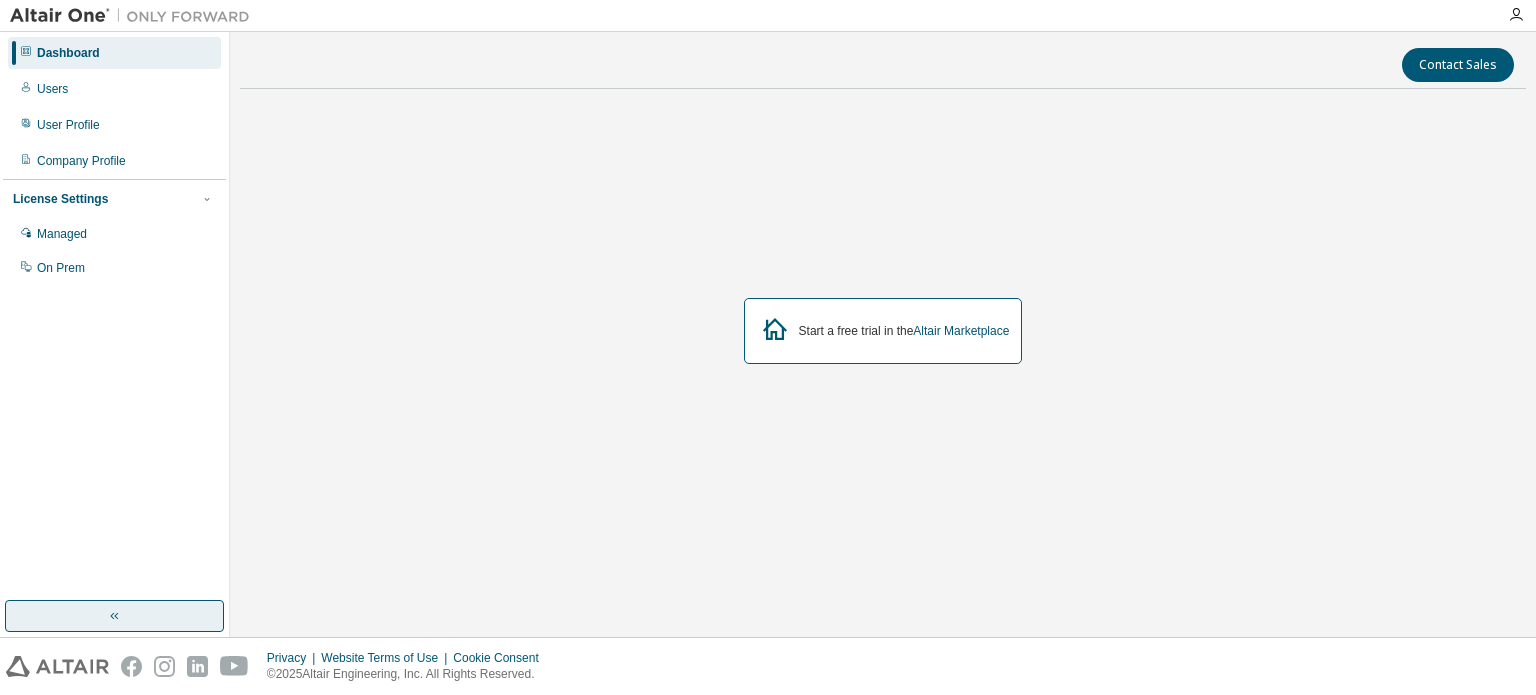 click at bounding box center (114, 616) 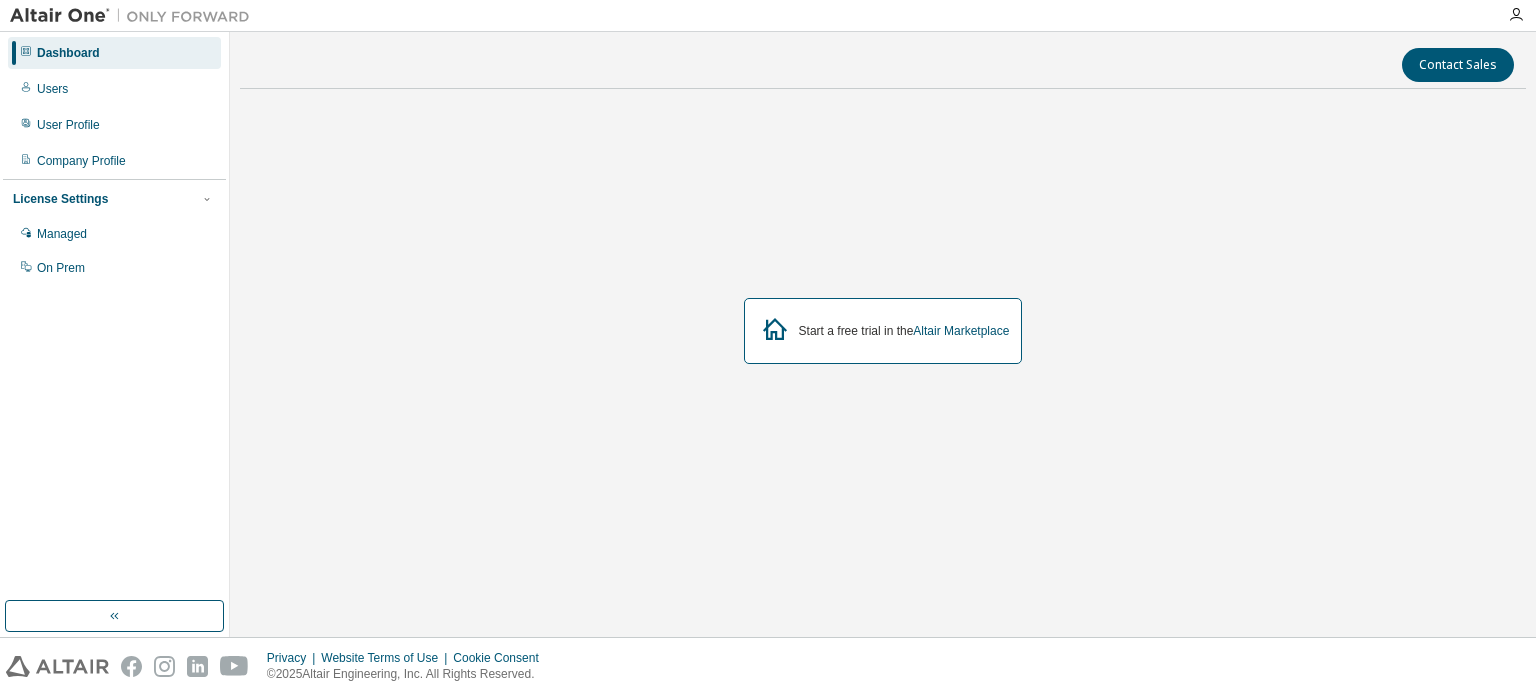 scroll, scrollTop: 0, scrollLeft: 0, axis: both 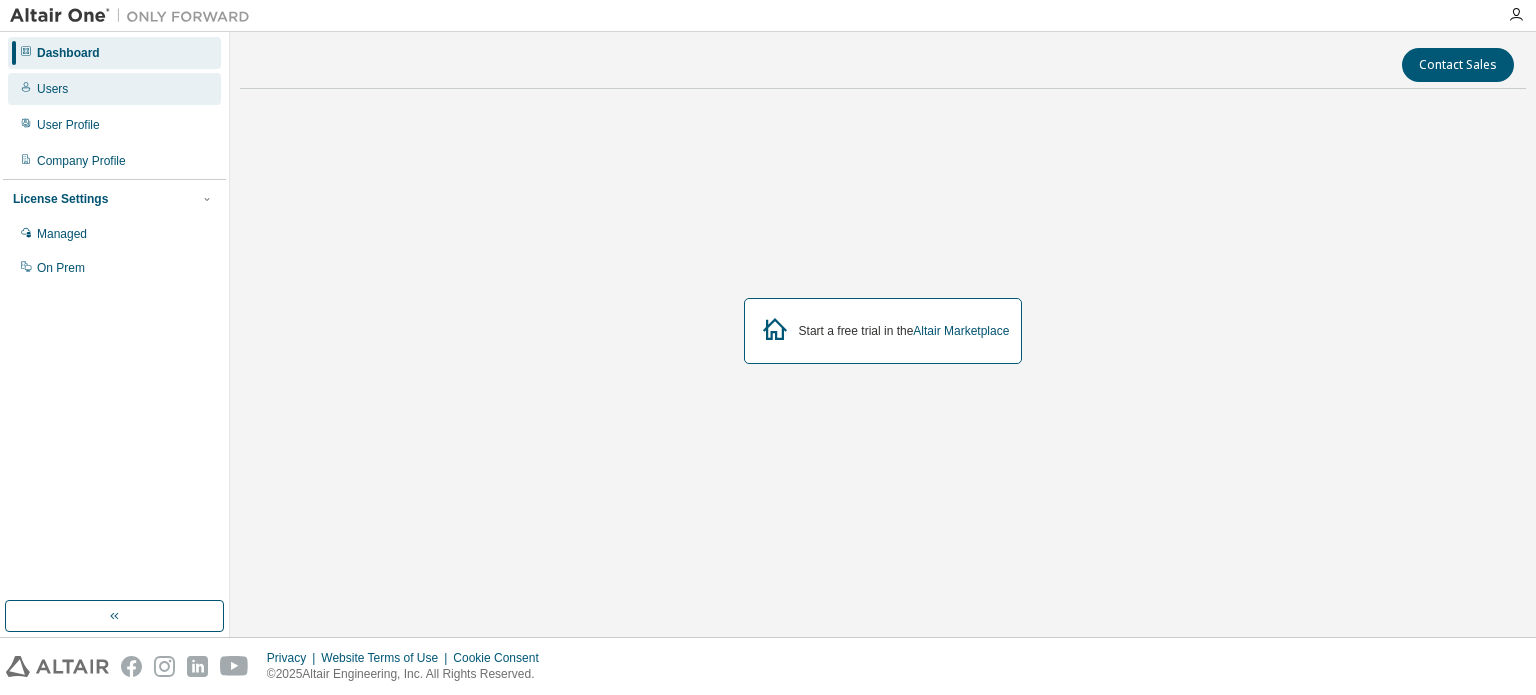 click on "Users" at bounding box center (52, 89) 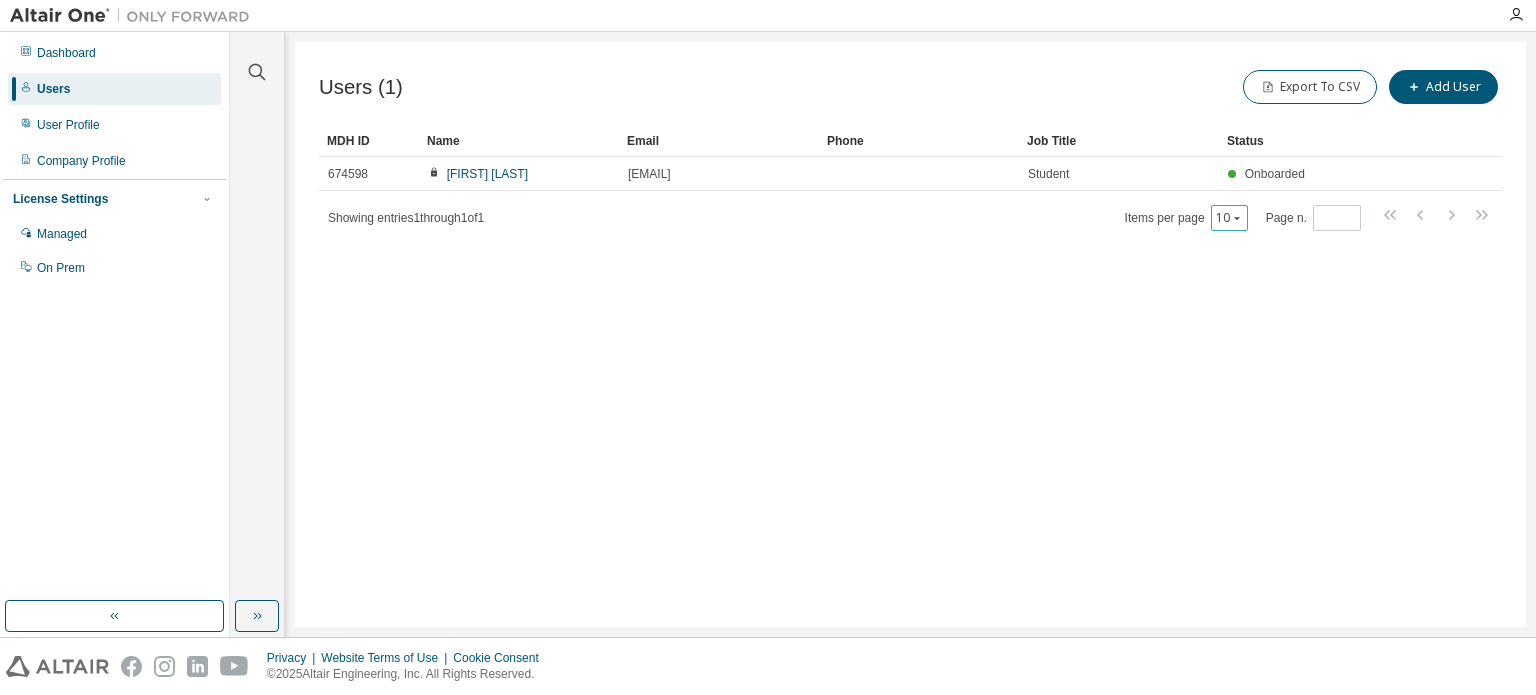 click 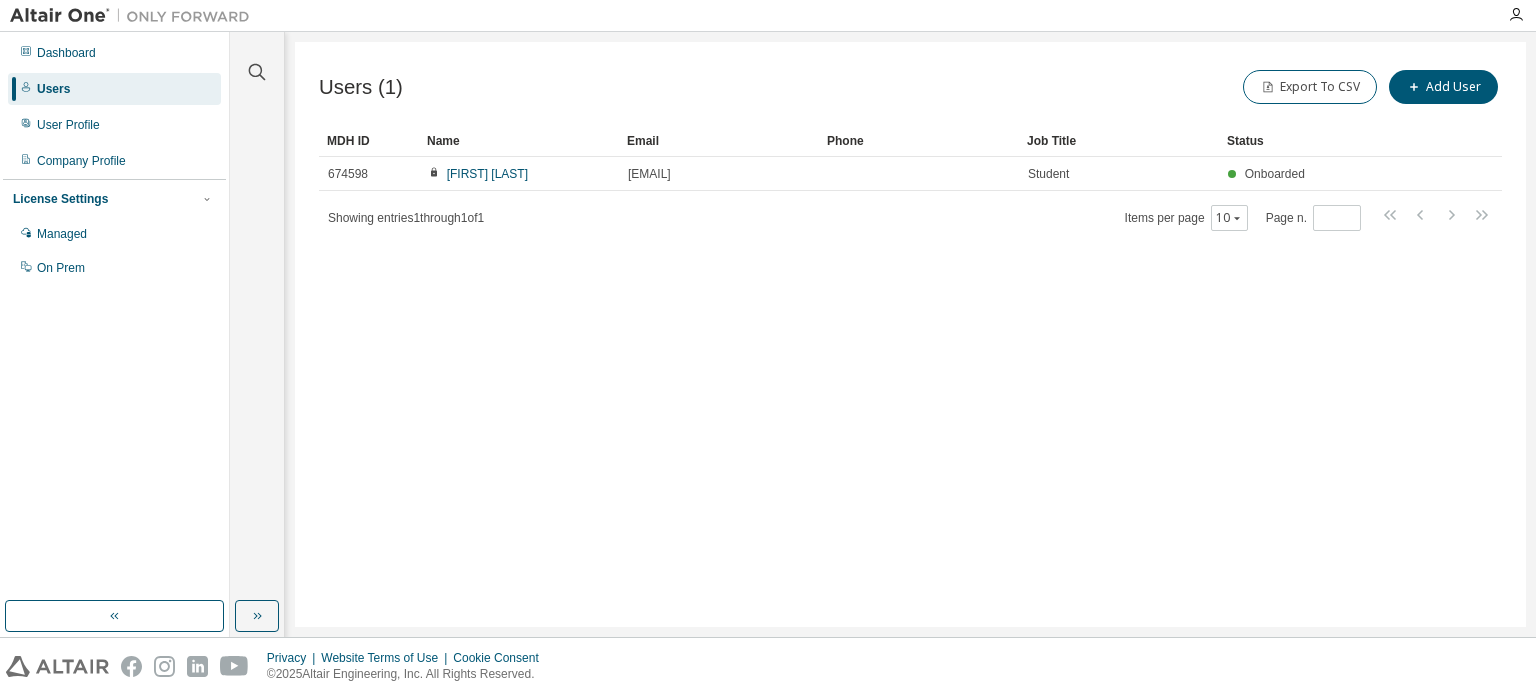 drag, startPoint x: 896, startPoint y: 346, endPoint x: 860, endPoint y: 325, distance: 41.677334 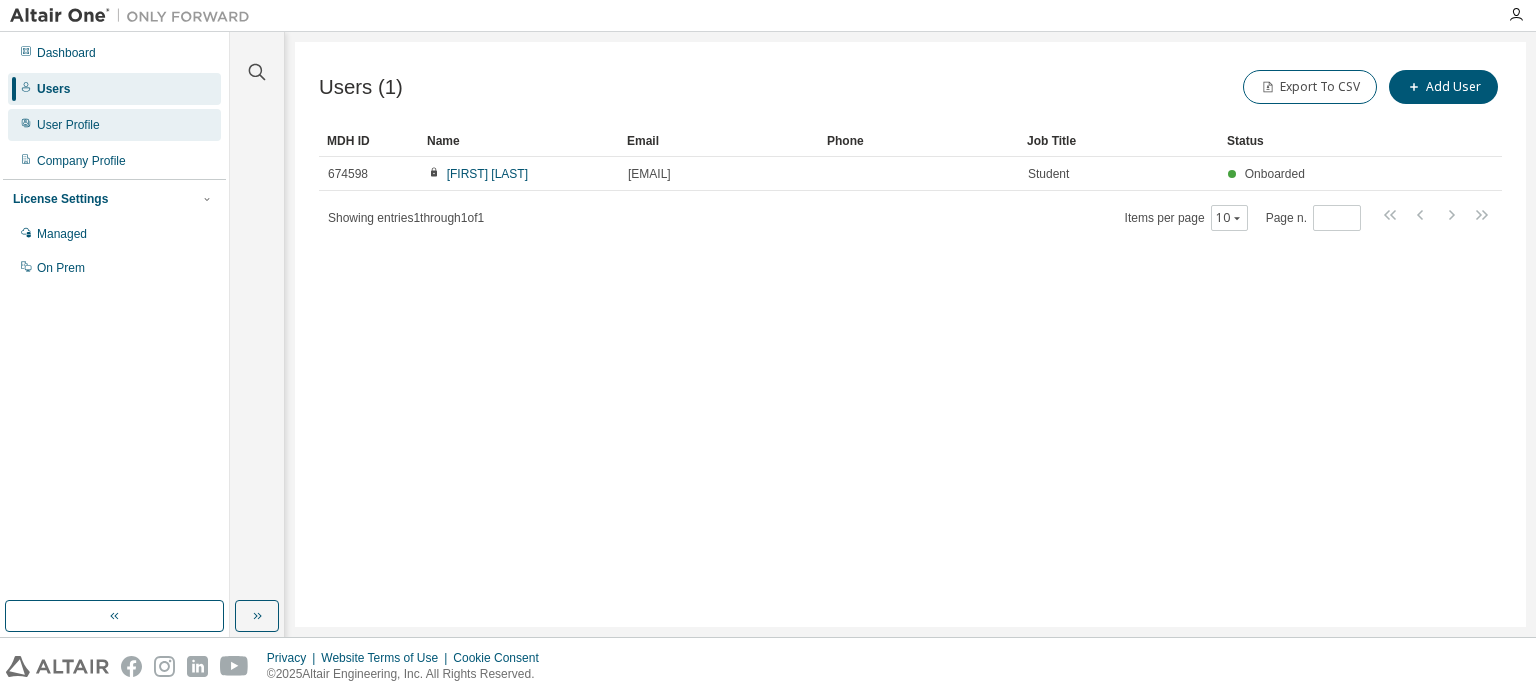click on "User Profile" at bounding box center (114, 125) 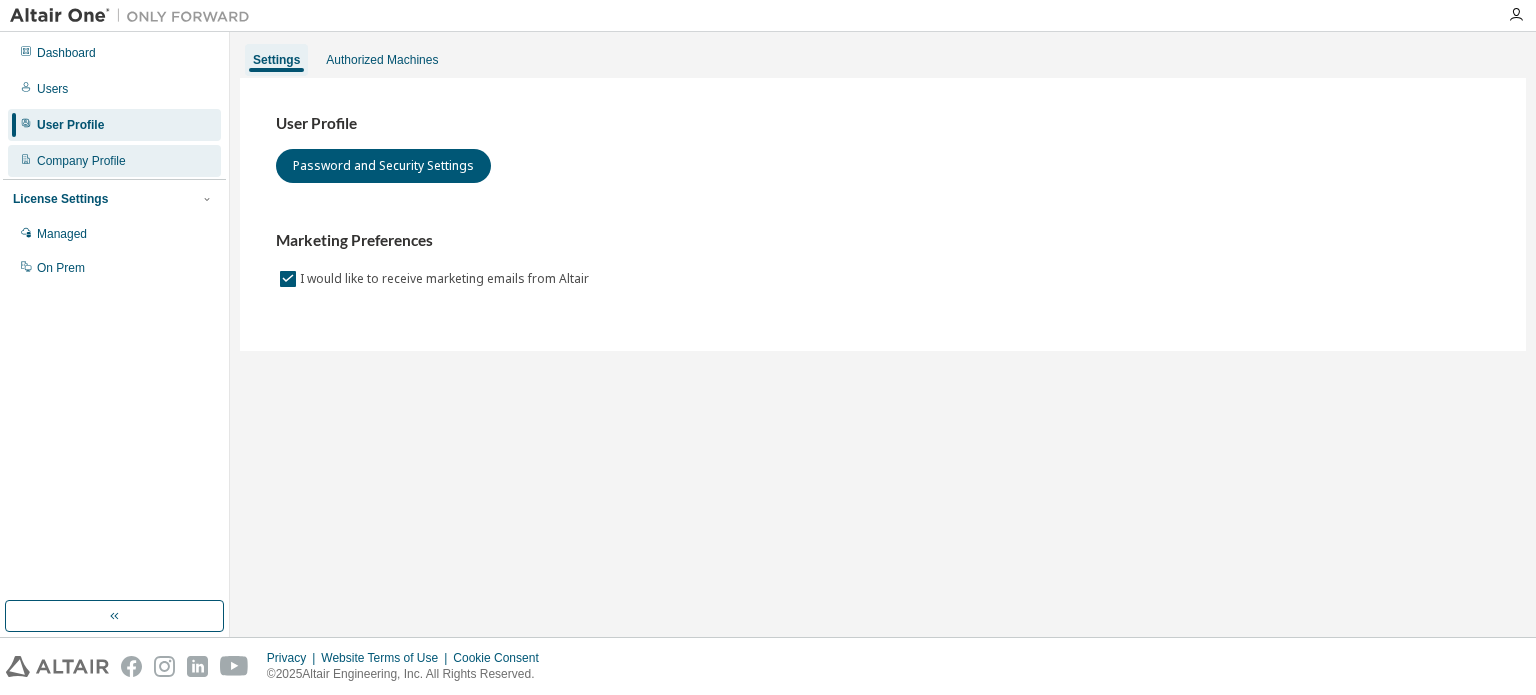 click on "Company Profile" at bounding box center (114, 161) 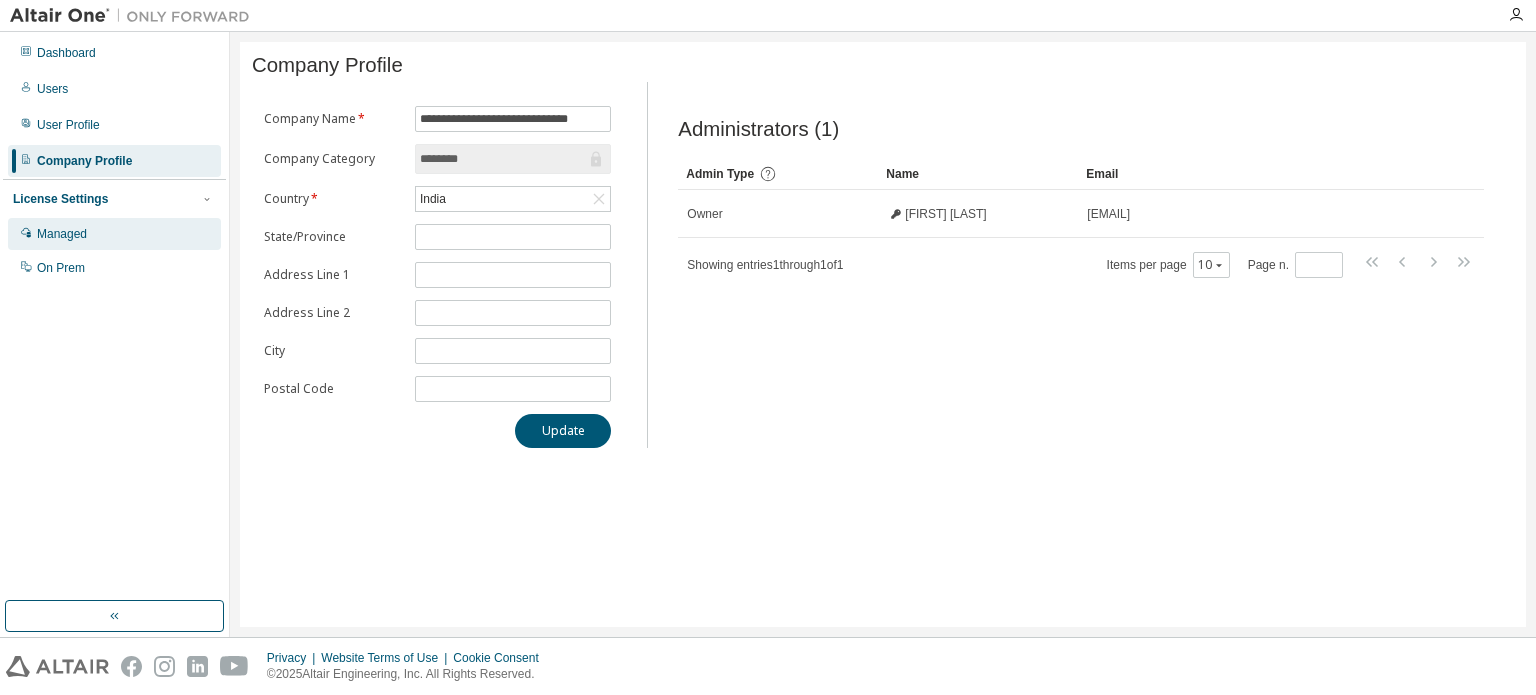 click on "Managed" at bounding box center [114, 234] 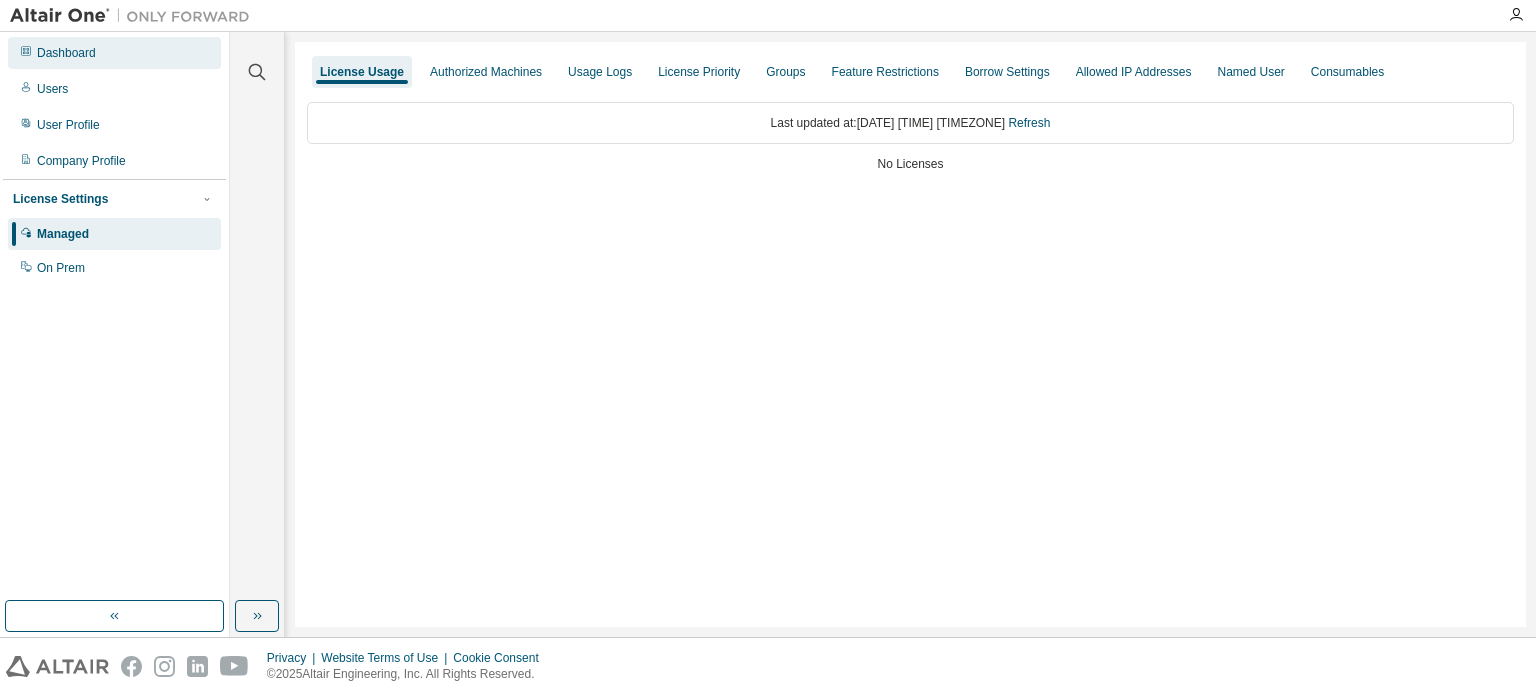 click on "Dashboard" at bounding box center [114, 53] 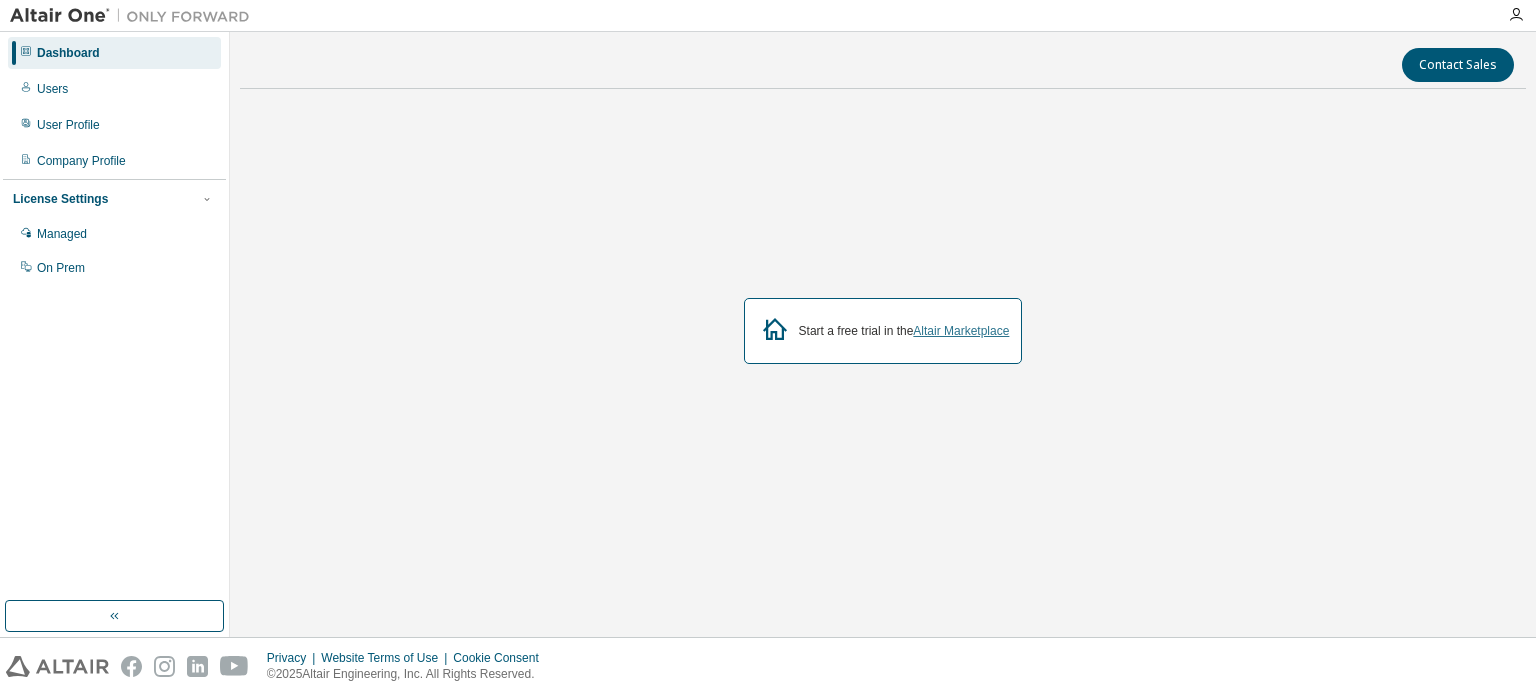 click on "Altair Marketplace" at bounding box center [961, 331] 